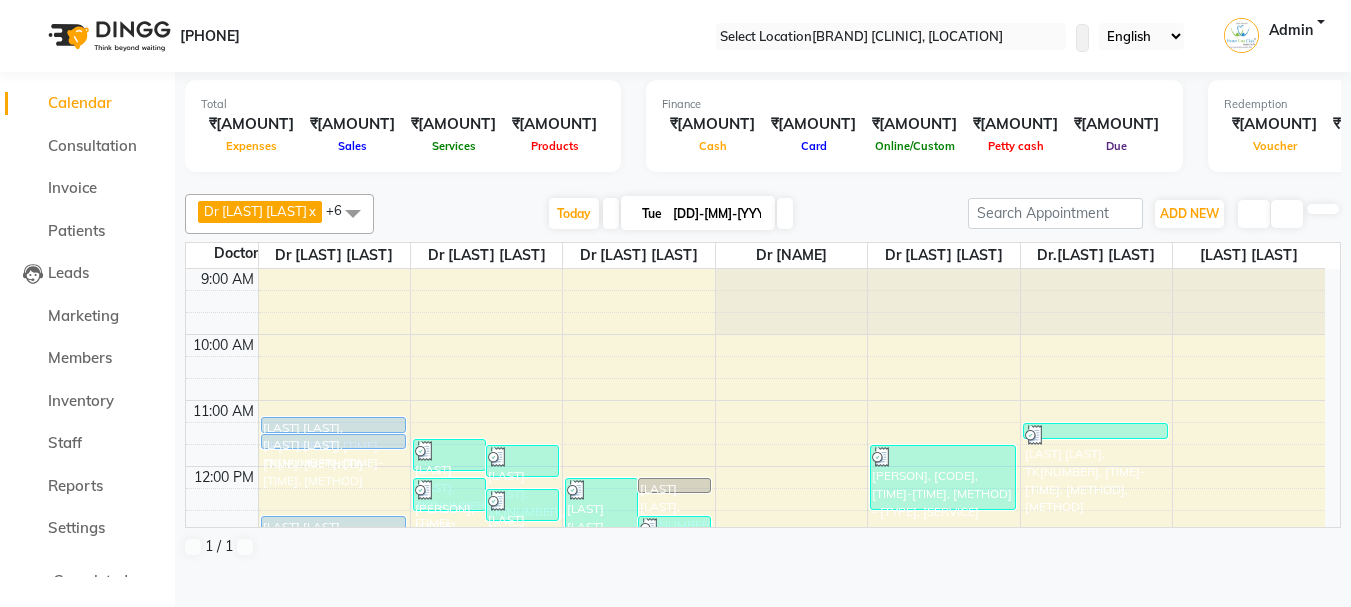 scroll, scrollTop: 0, scrollLeft: 0, axis: both 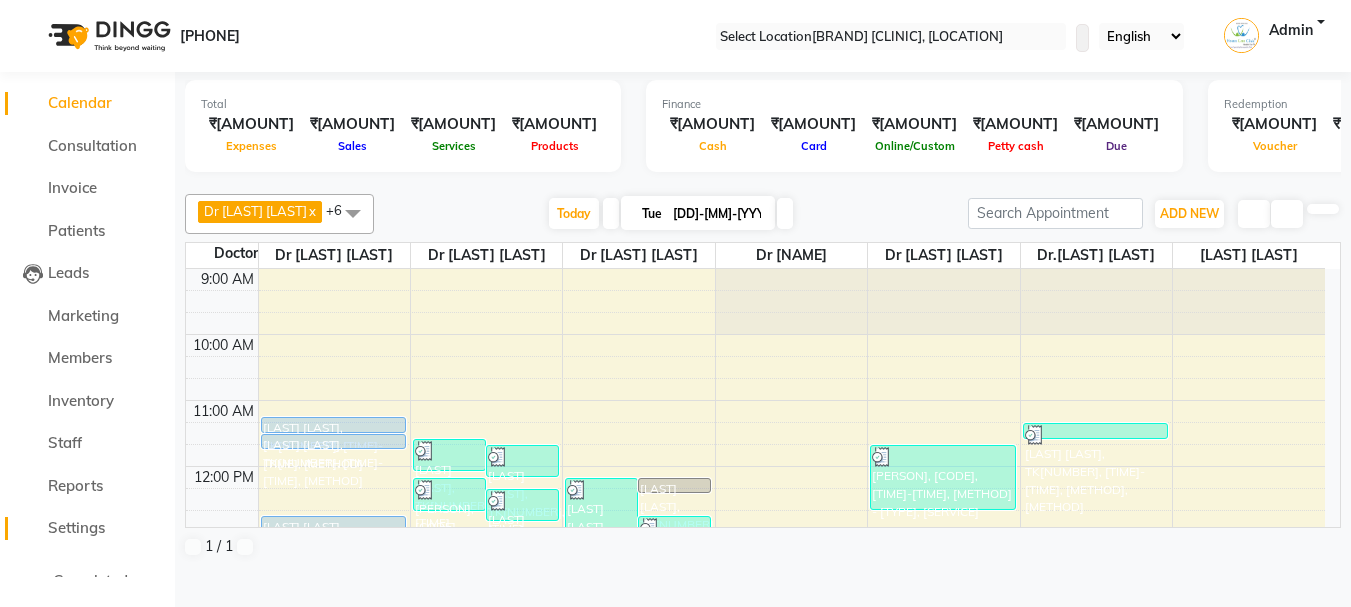 click on "Settings" at bounding box center (76, 527) 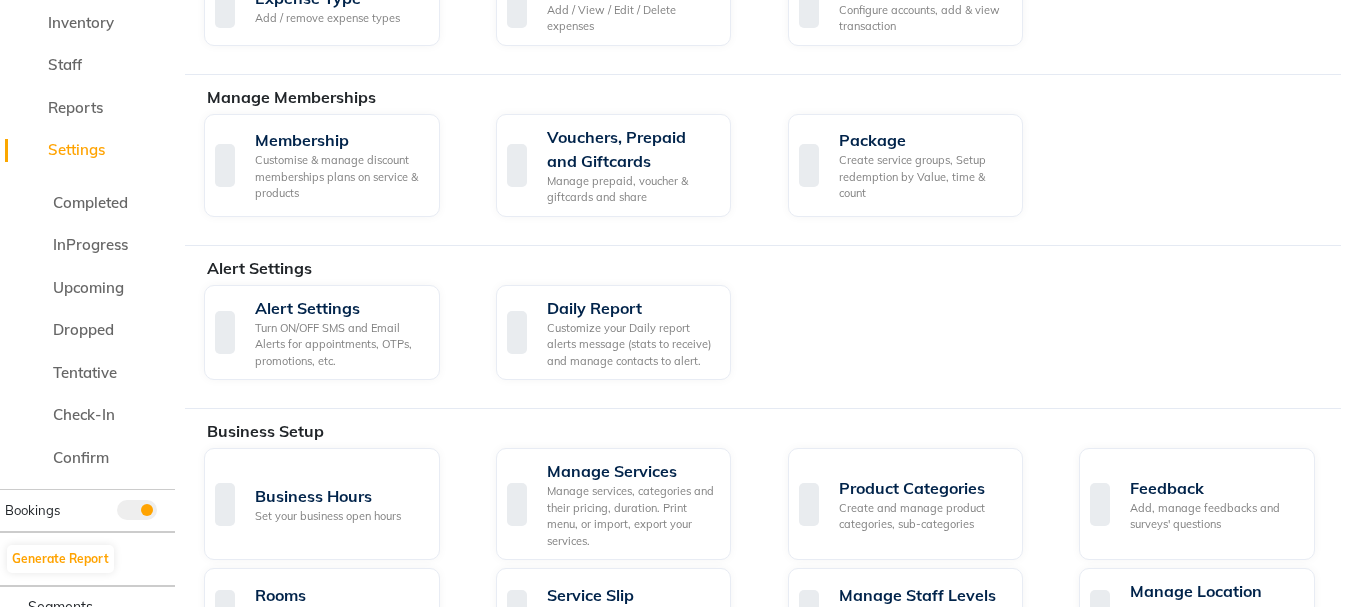 scroll, scrollTop: 402, scrollLeft: 0, axis: vertical 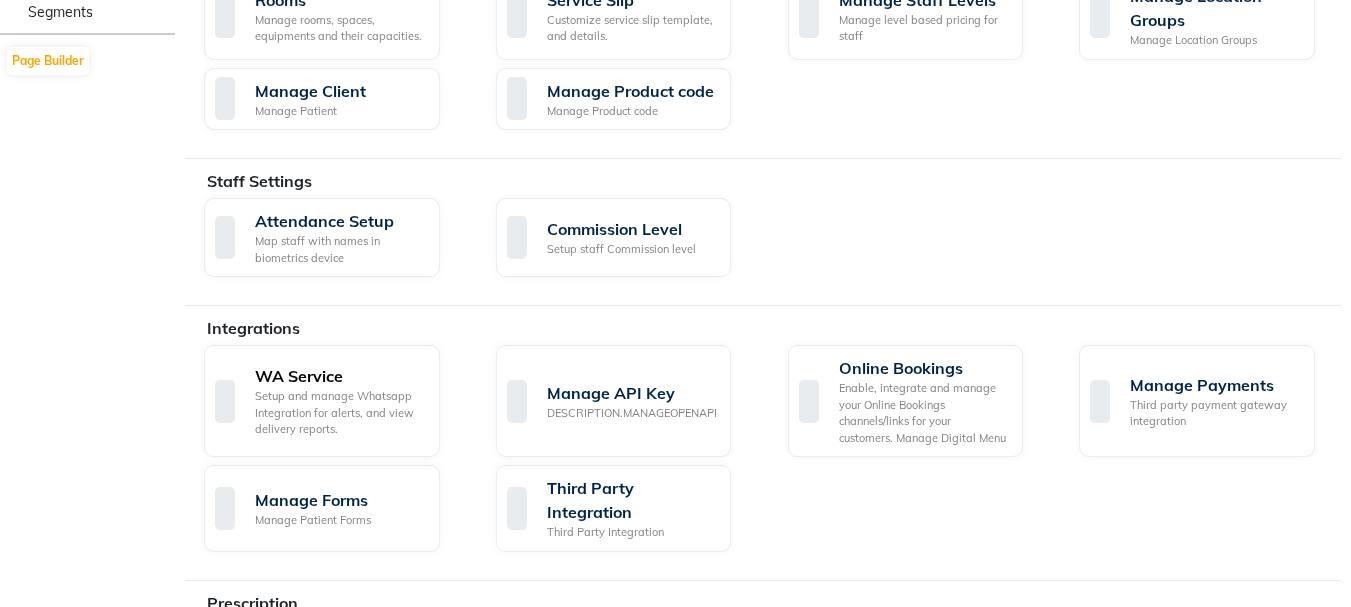 click on "Setup and manage Whatsapp Integration for alerts, and view delivery reports." at bounding box center (339, 413) 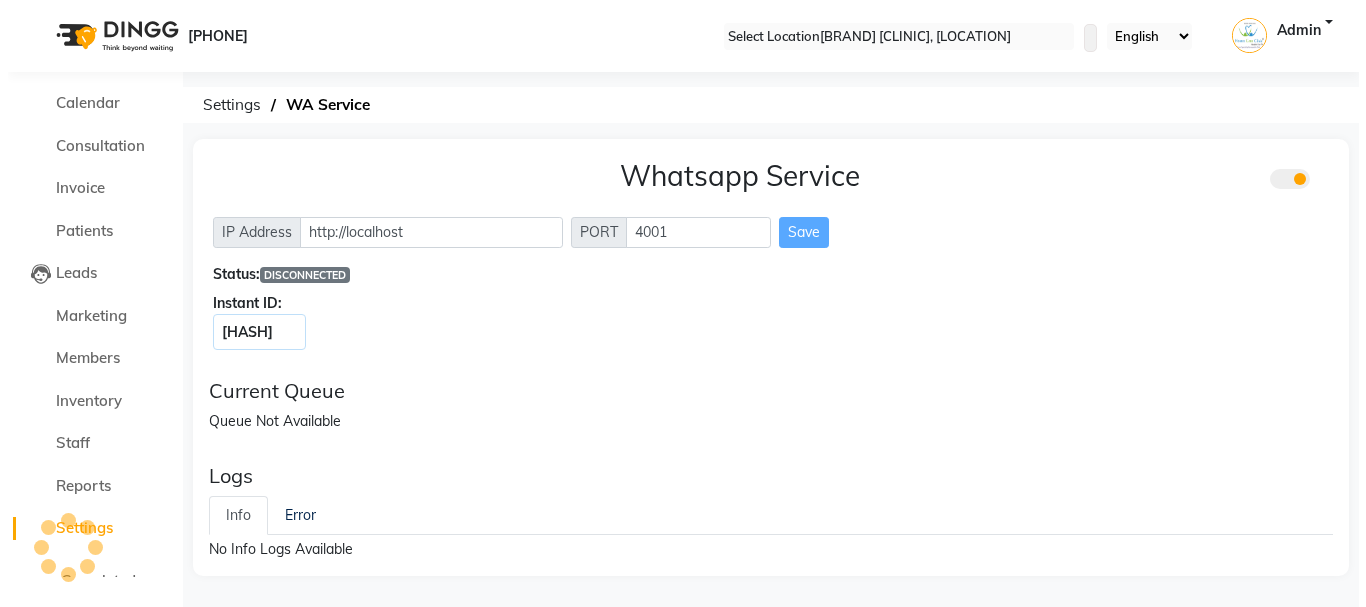 scroll, scrollTop: 0, scrollLeft: 0, axis: both 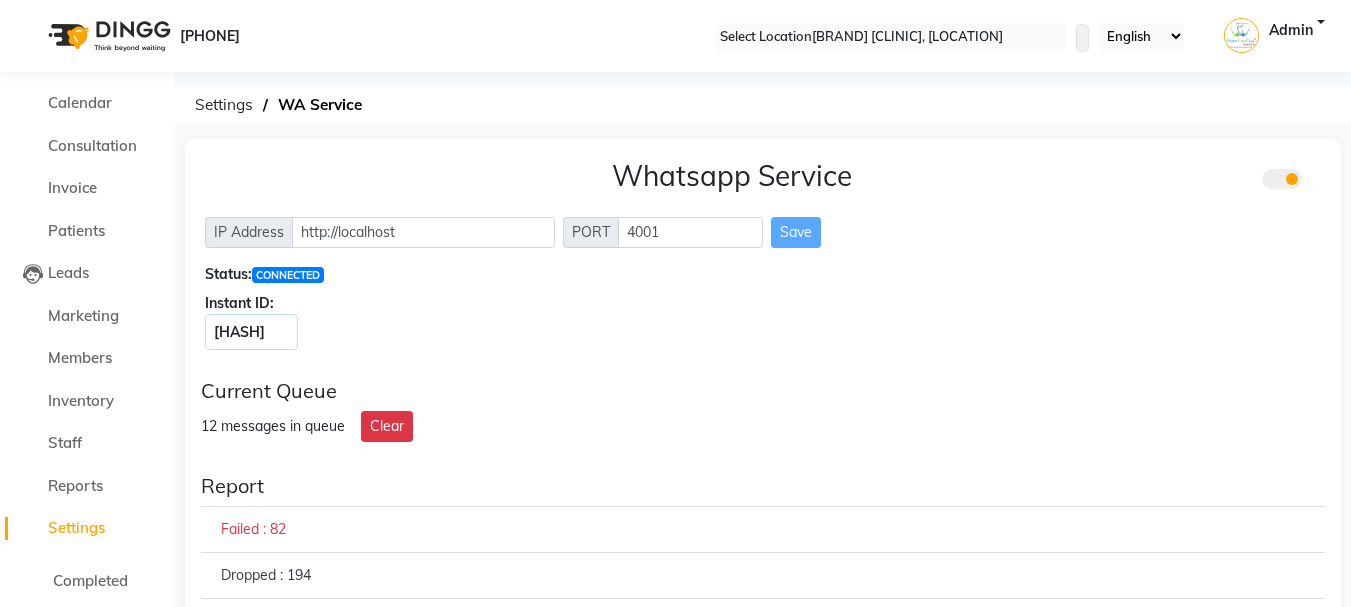 click at bounding box center (289, 332) 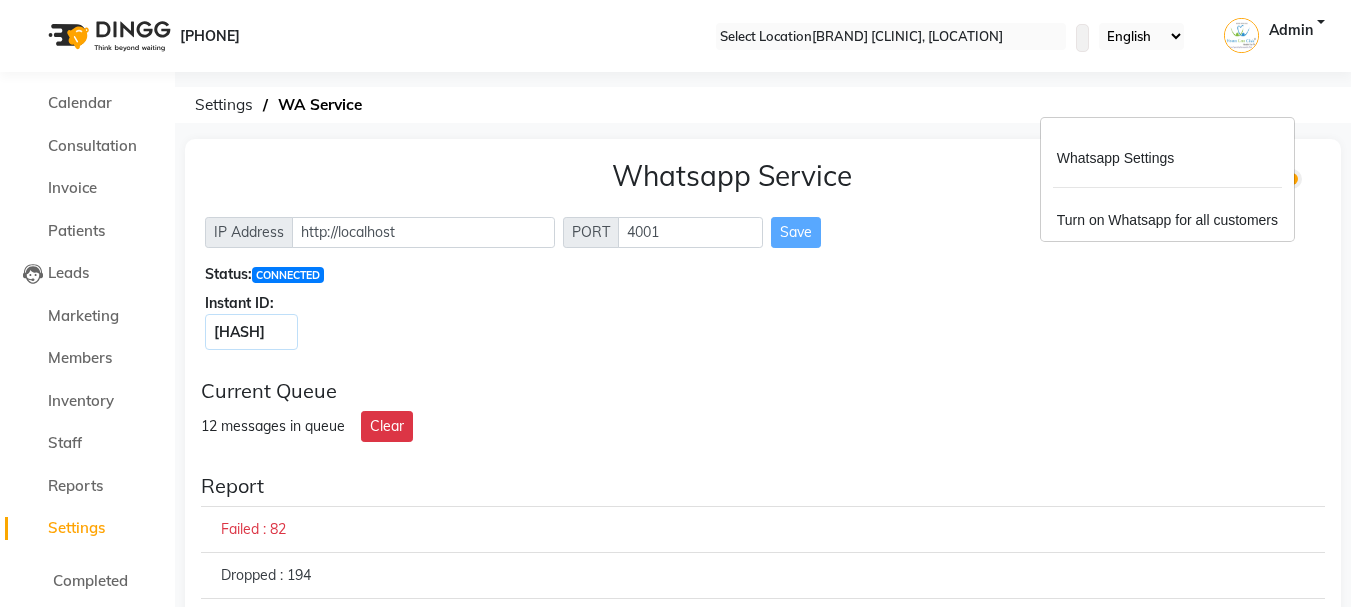 click on "Whatsapp Settings" at bounding box center [1167, 158] 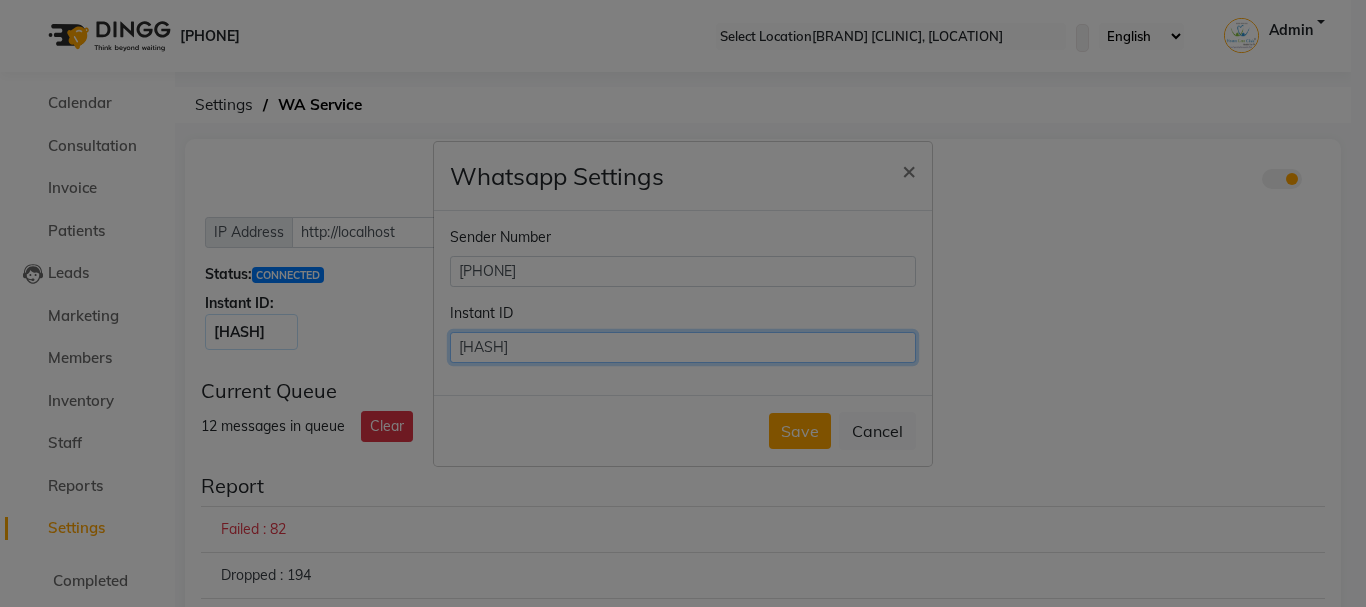 click on "[HASH]" at bounding box center [683, 347] 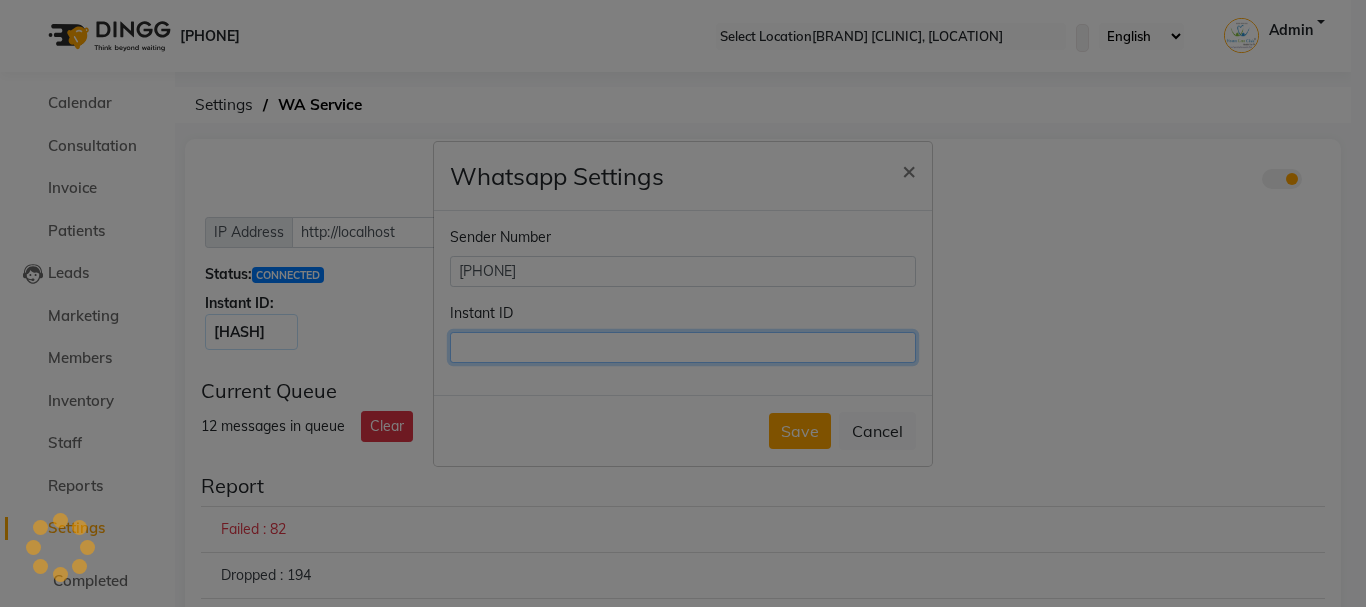 paste on "[HASH]" 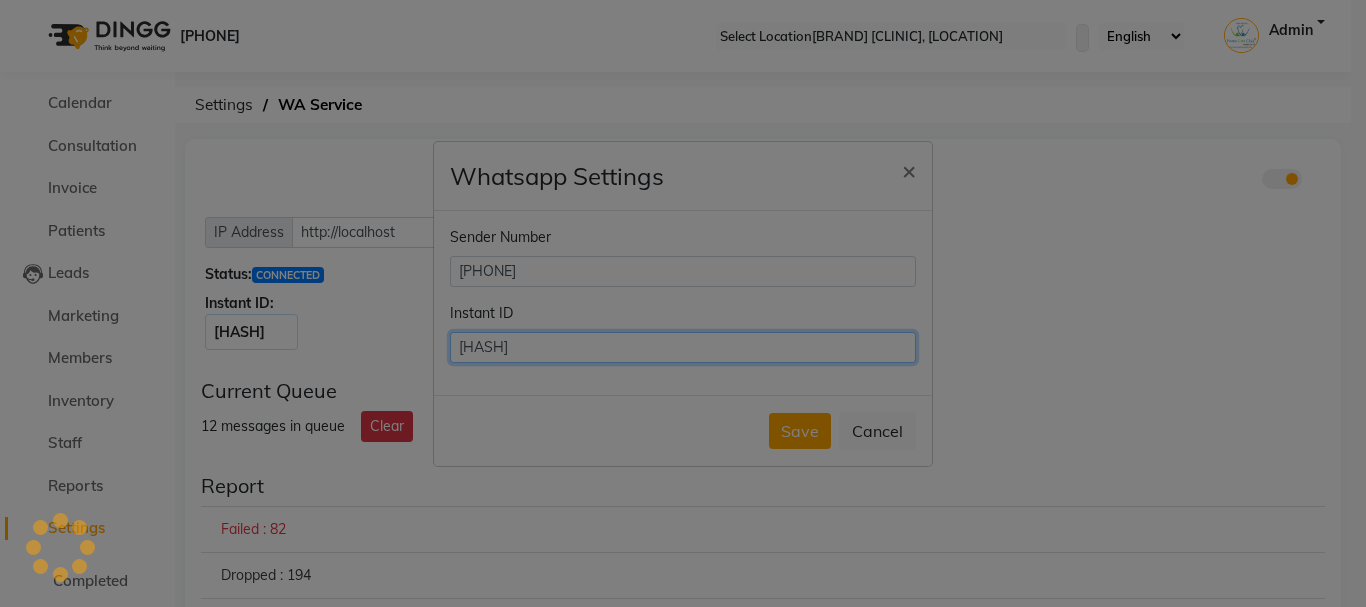 scroll, scrollTop: 0, scrollLeft: 43, axis: horizontal 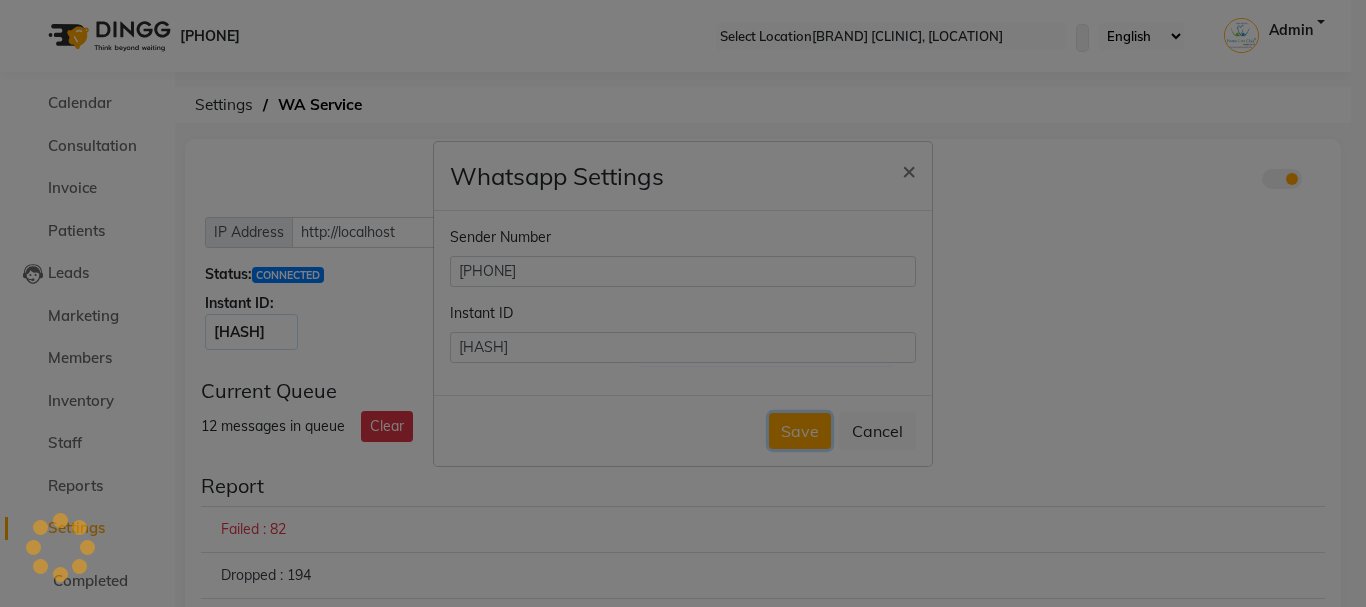 click on "Save" at bounding box center [800, 431] 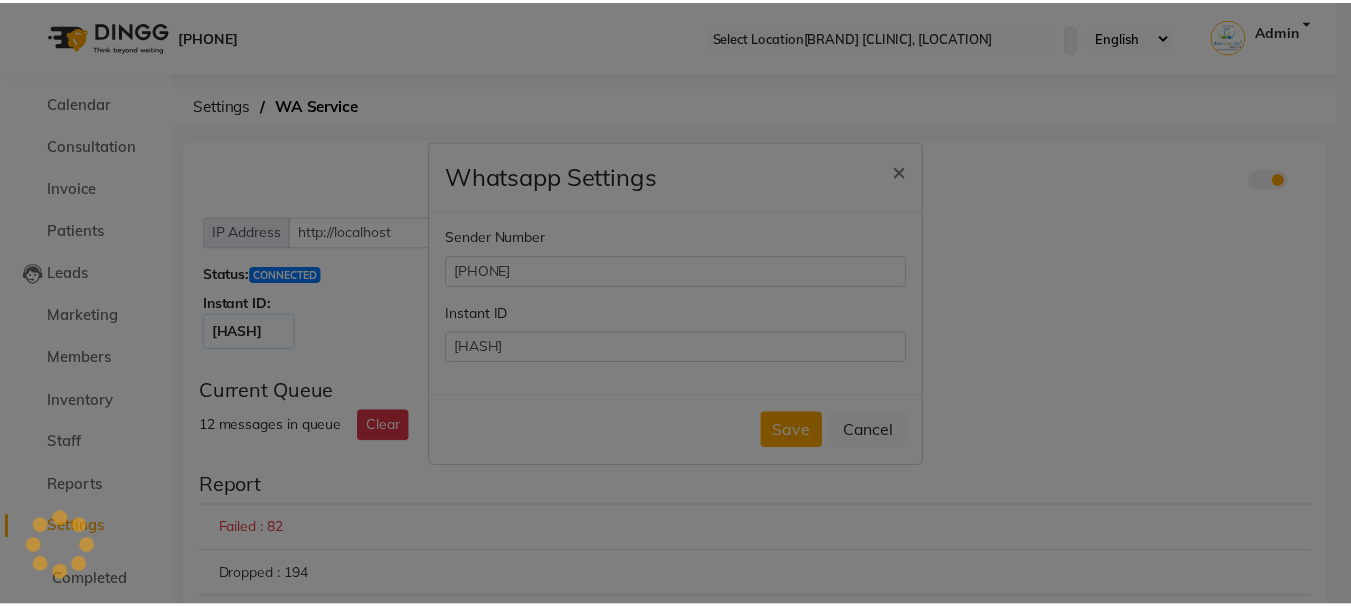 scroll, scrollTop: 0, scrollLeft: 0, axis: both 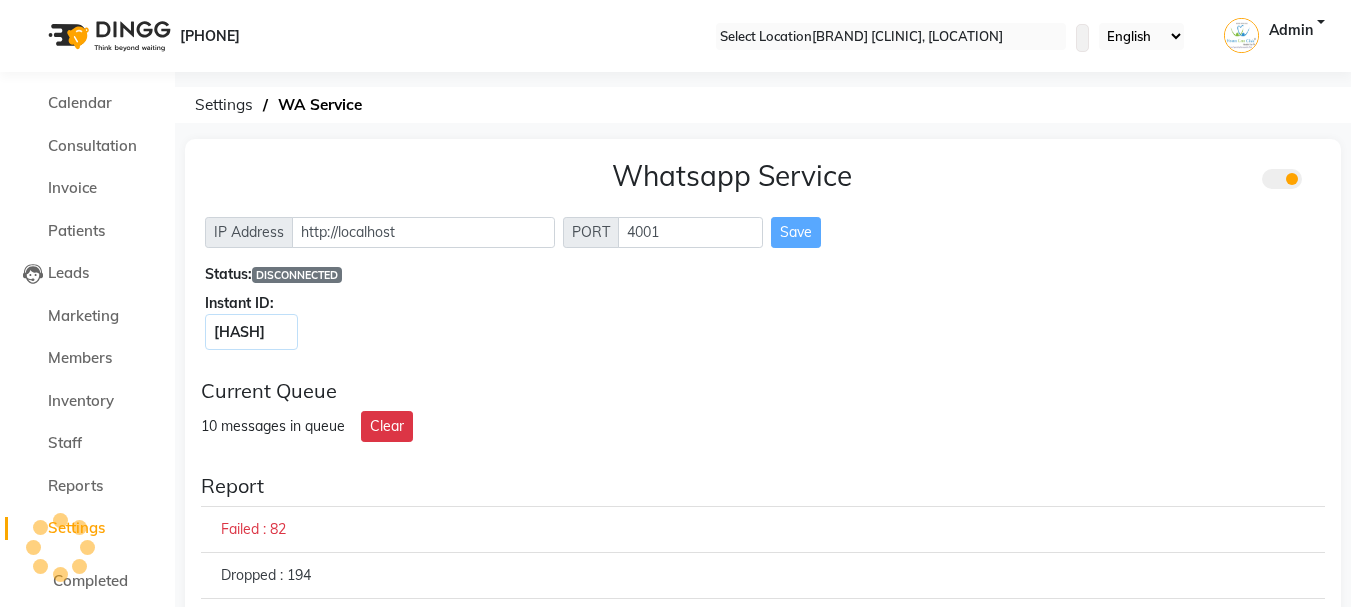click on "IP Address http://localhost PORT 4001 Save" at bounding box center (763, 232) 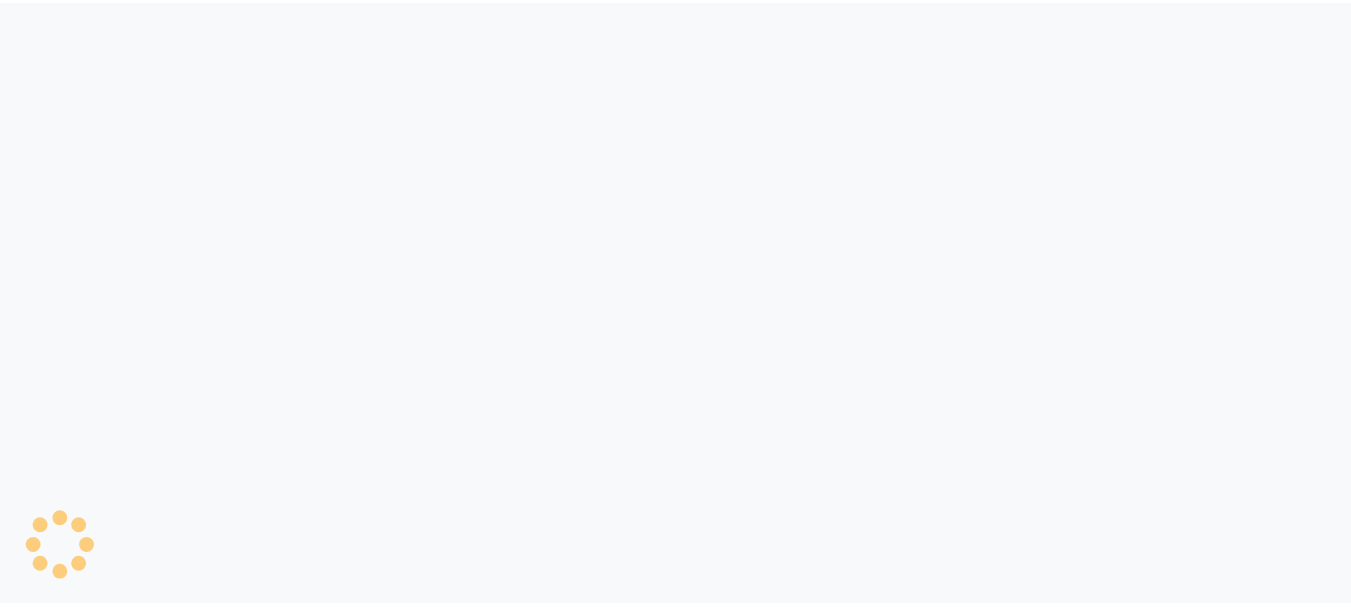 scroll, scrollTop: 0, scrollLeft: 0, axis: both 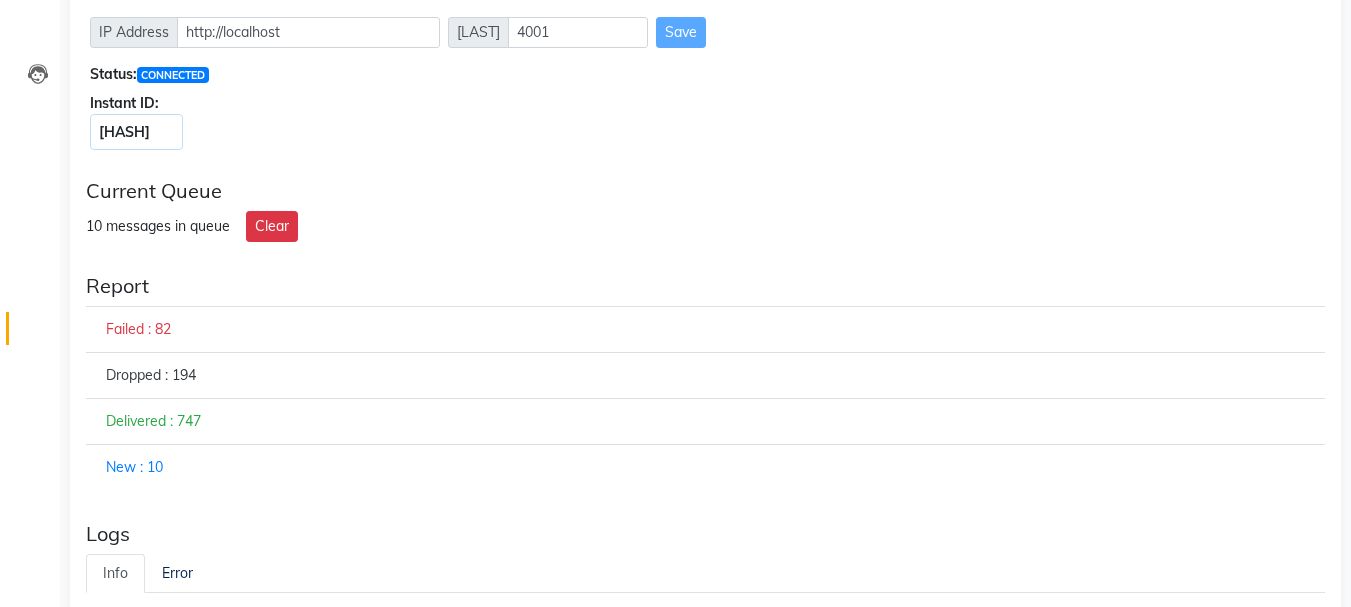 click on "[HASH]" at bounding box center (136, 132) 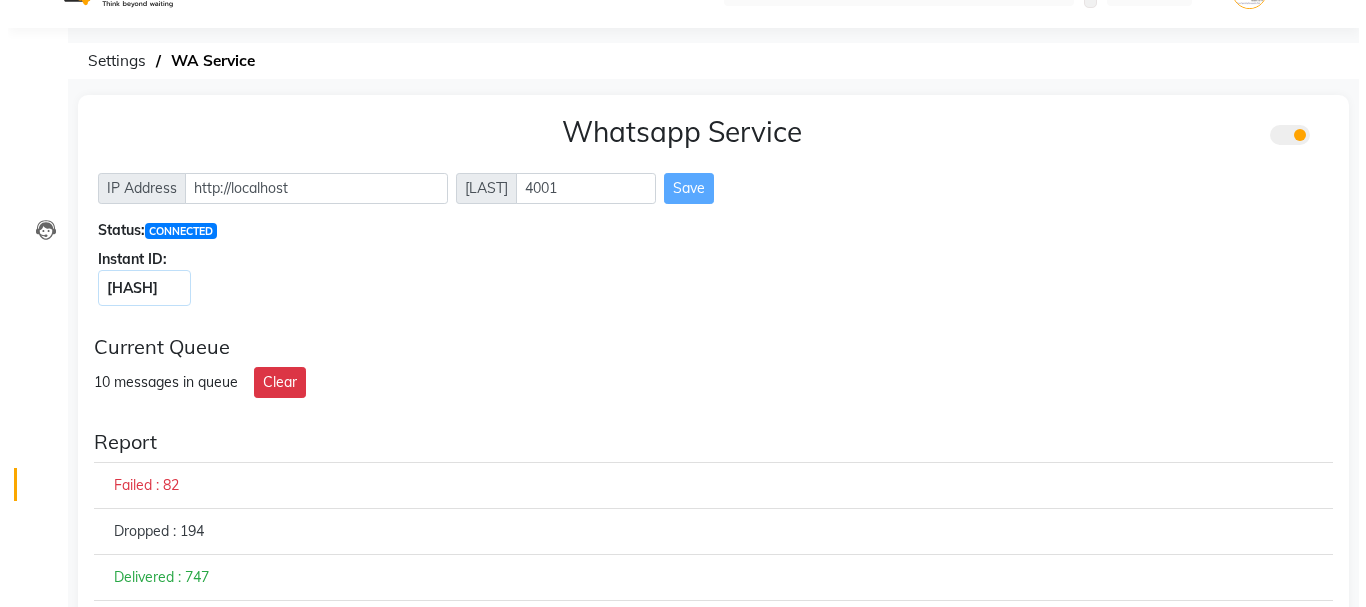 scroll, scrollTop: 28, scrollLeft: 0, axis: vertical 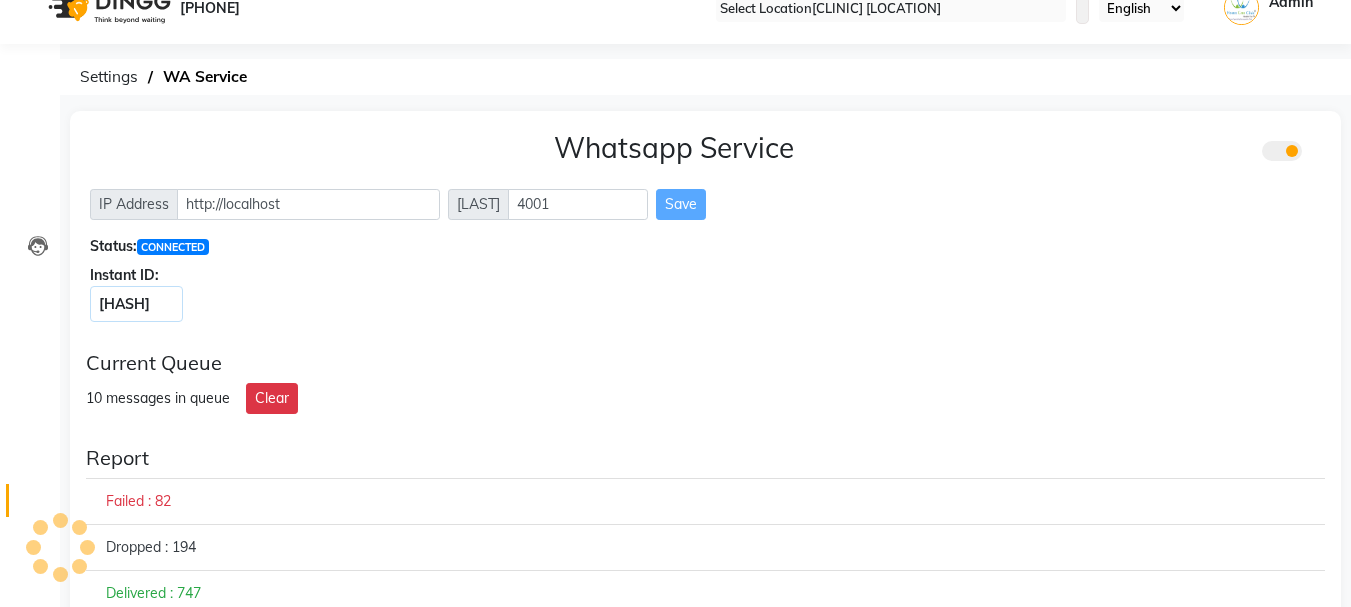 click at bounding box center [1321, 152] 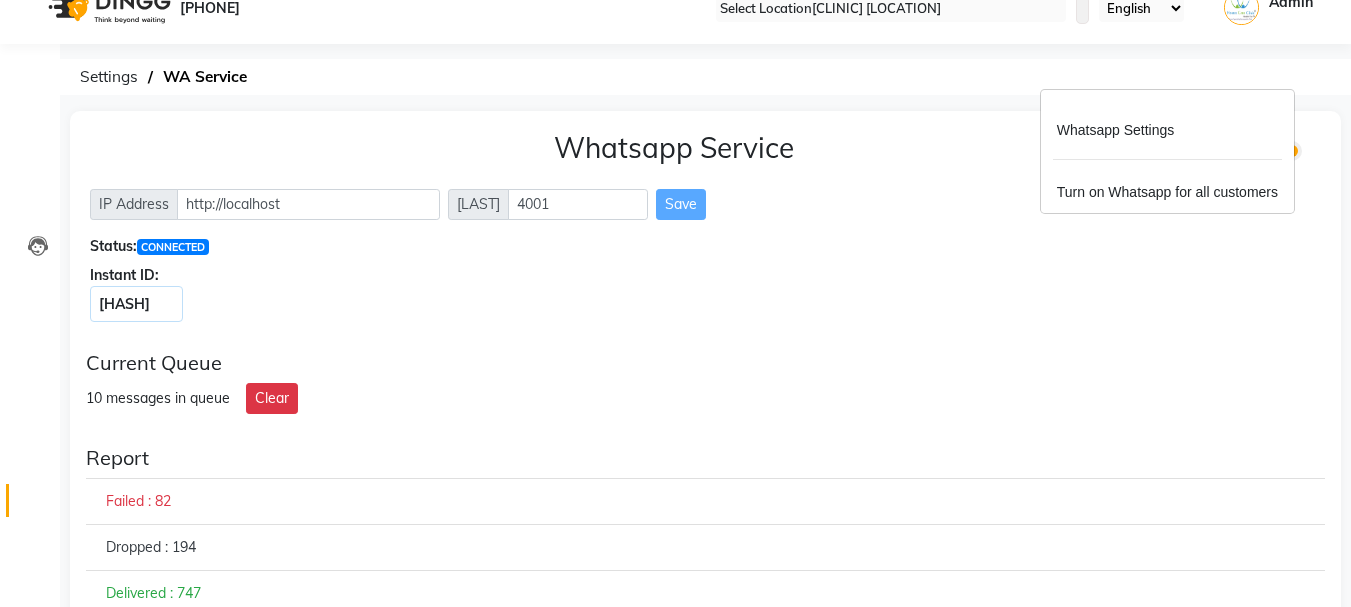 click on "Whatsapp Settings" at bounding box center (1167, 130) 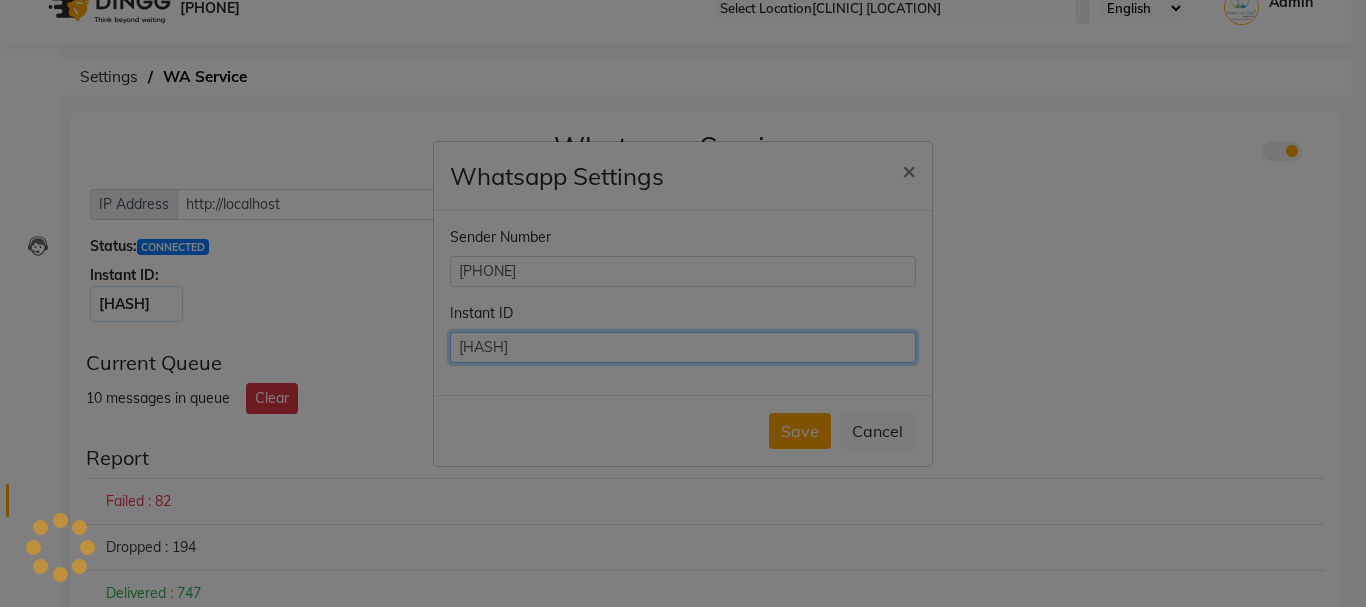 click on "[HASH]" at bounding box center (683, 347) 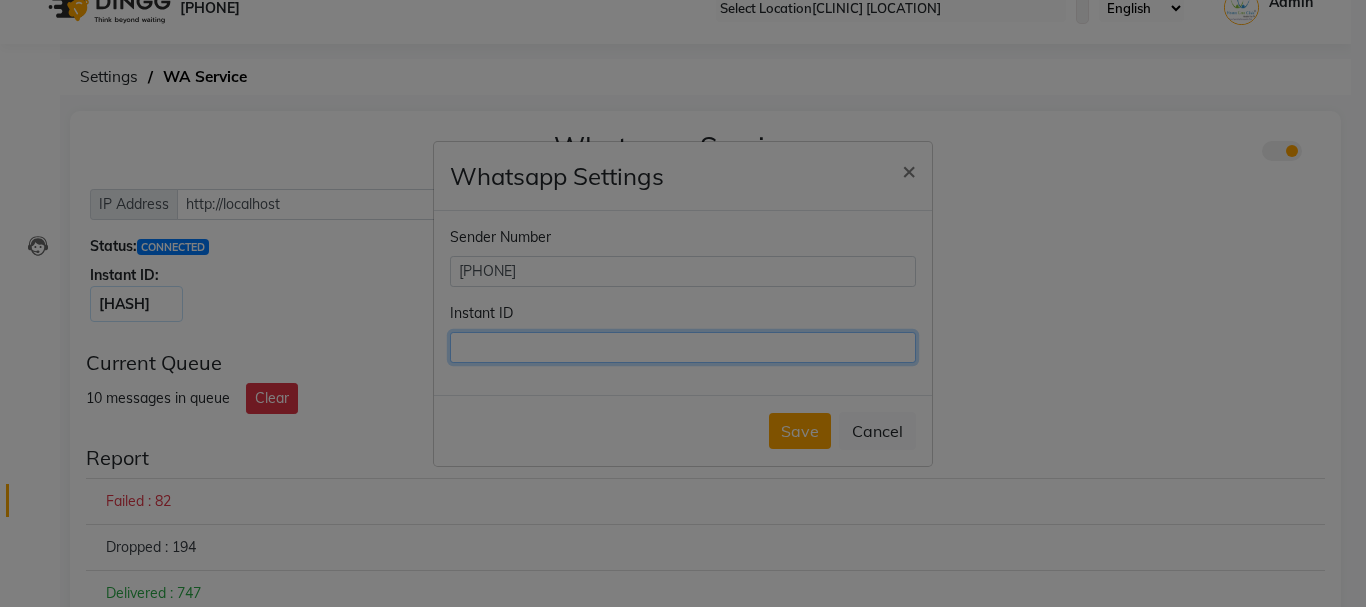 paste on "[HASH]" 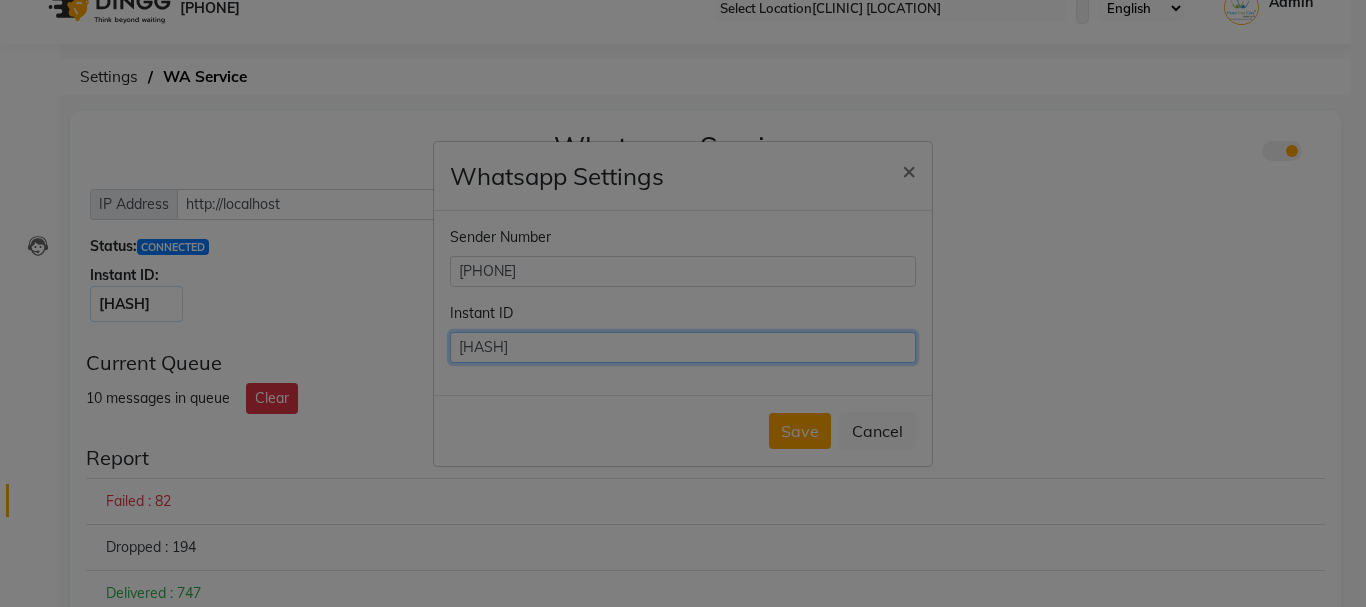 scroll, scrollTop: 0, scrollLeft: 43, axis: horizontal 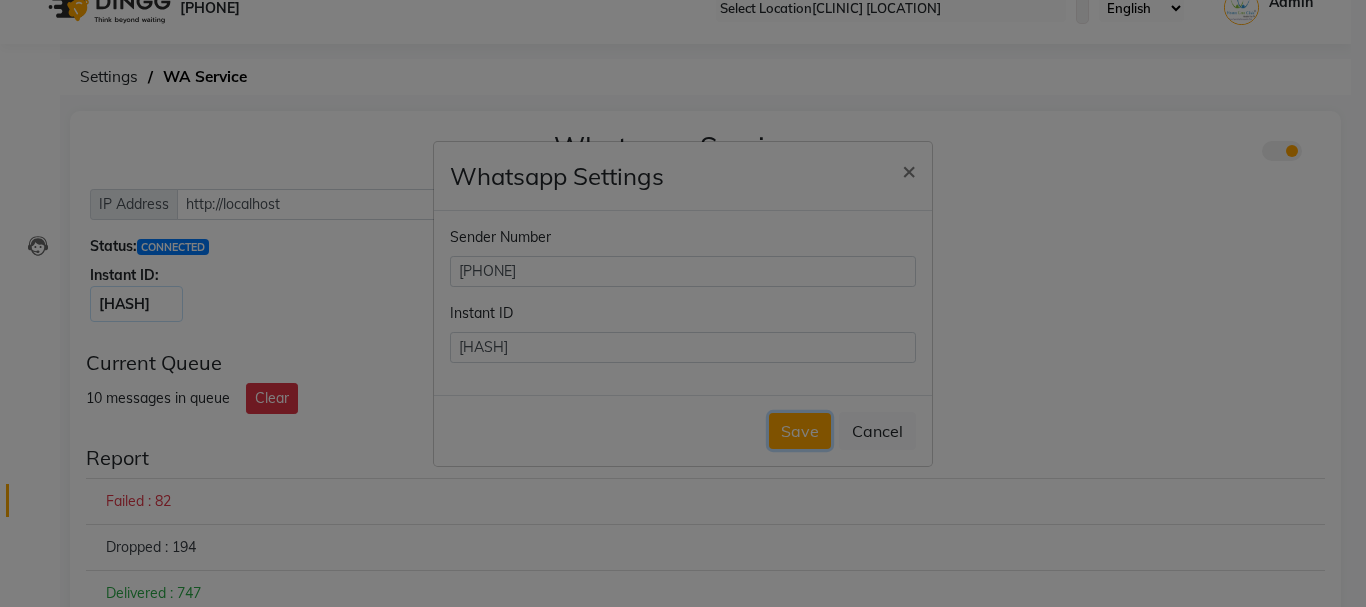 click on "Save" at bounding box center [800, 431] 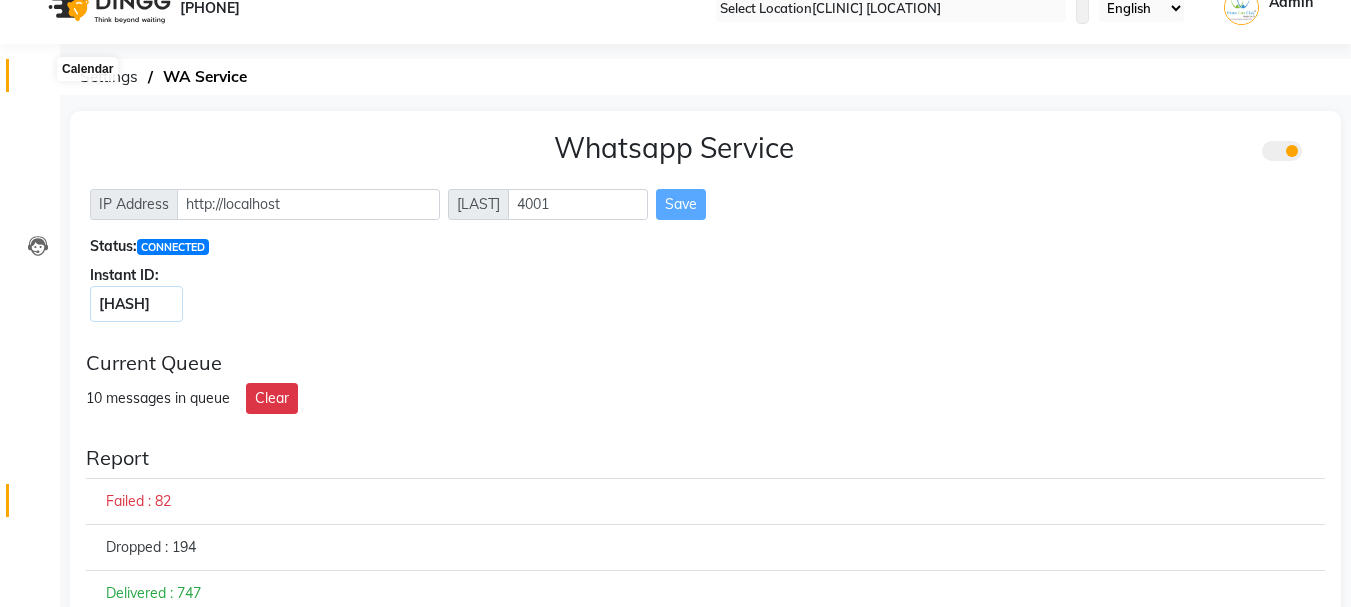 click at bounding box center [38, 80] 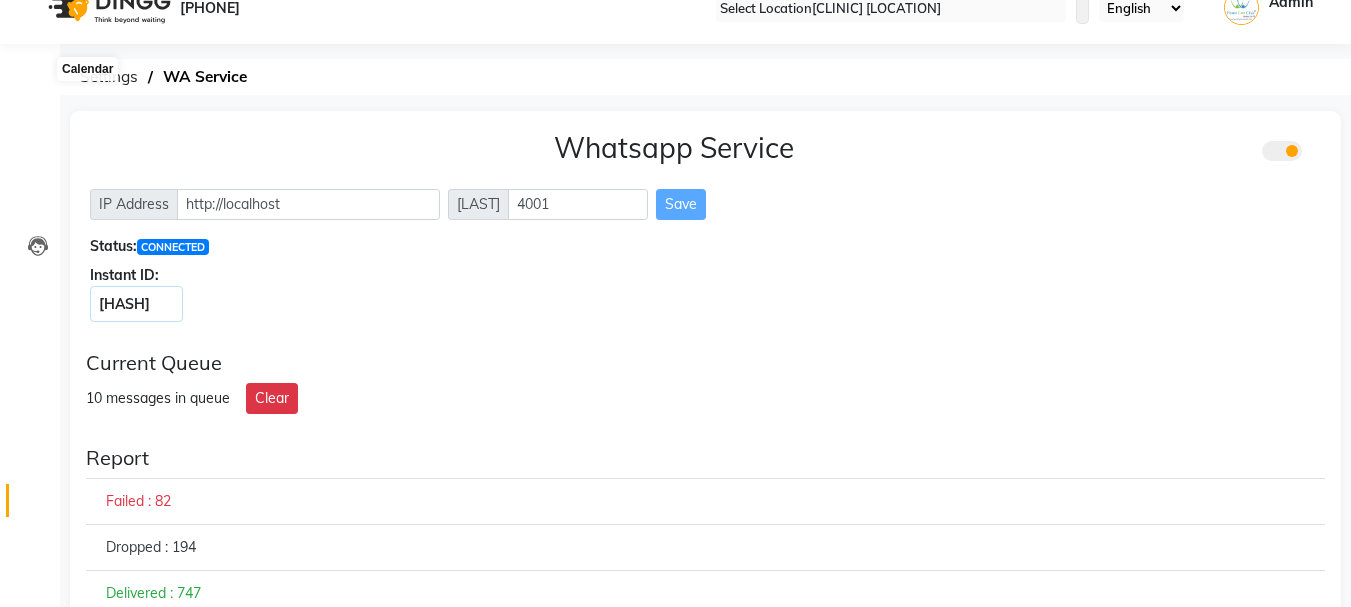click on "[CLINIC] [LOCATION]    WhatsApp Status  ✕ Status:  Connected Most Recent Message: [DATE]     [TIME] Recent Service Activity: [DATE]     [TIME] English ENGLISH Español العربية मराठी हिंदी ગુજરાતી தமிழ் 中文 Notifications nothing to show Admin Manage Profile Change Password Sign out  Version:3.14.0" at bounding box center (675, 8) 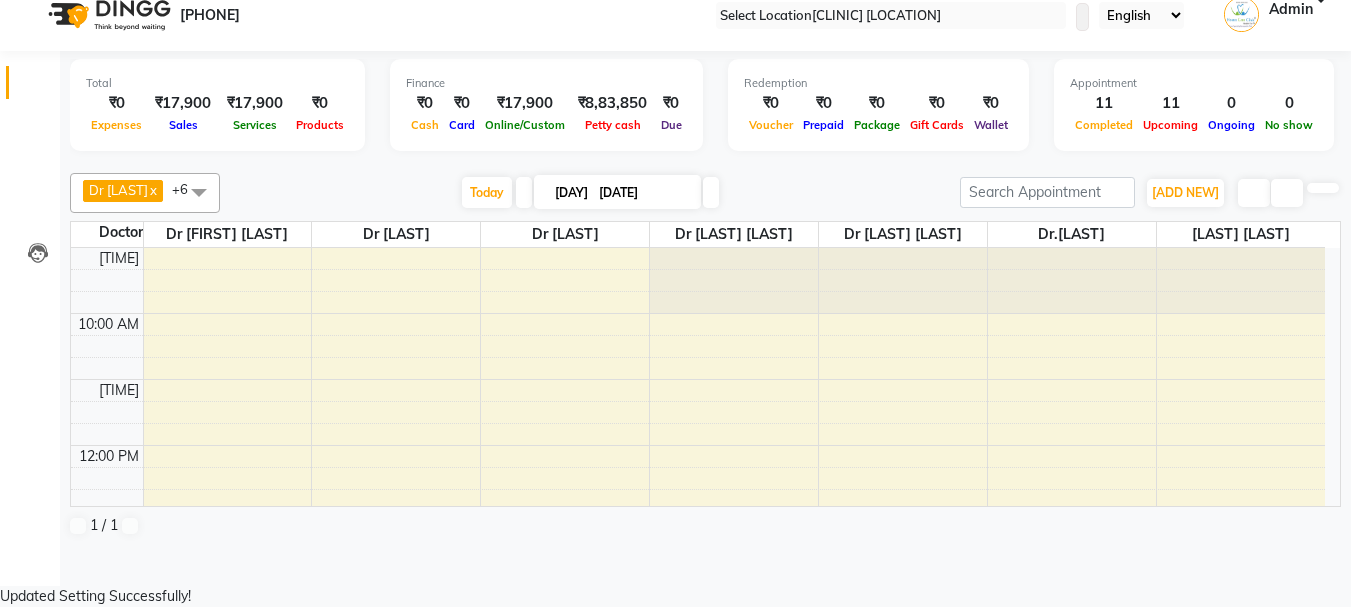 scroll, scrollTop: 0, scrollLeft: 0, axis: both 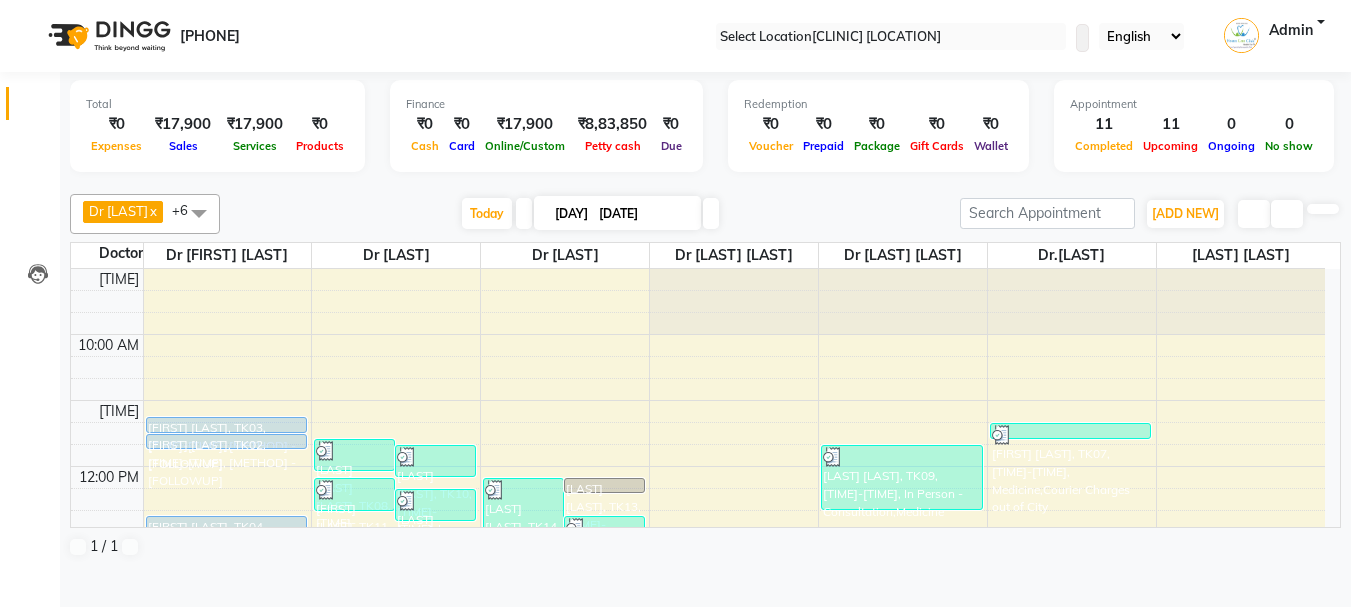 click at bounding box center [60, 547] 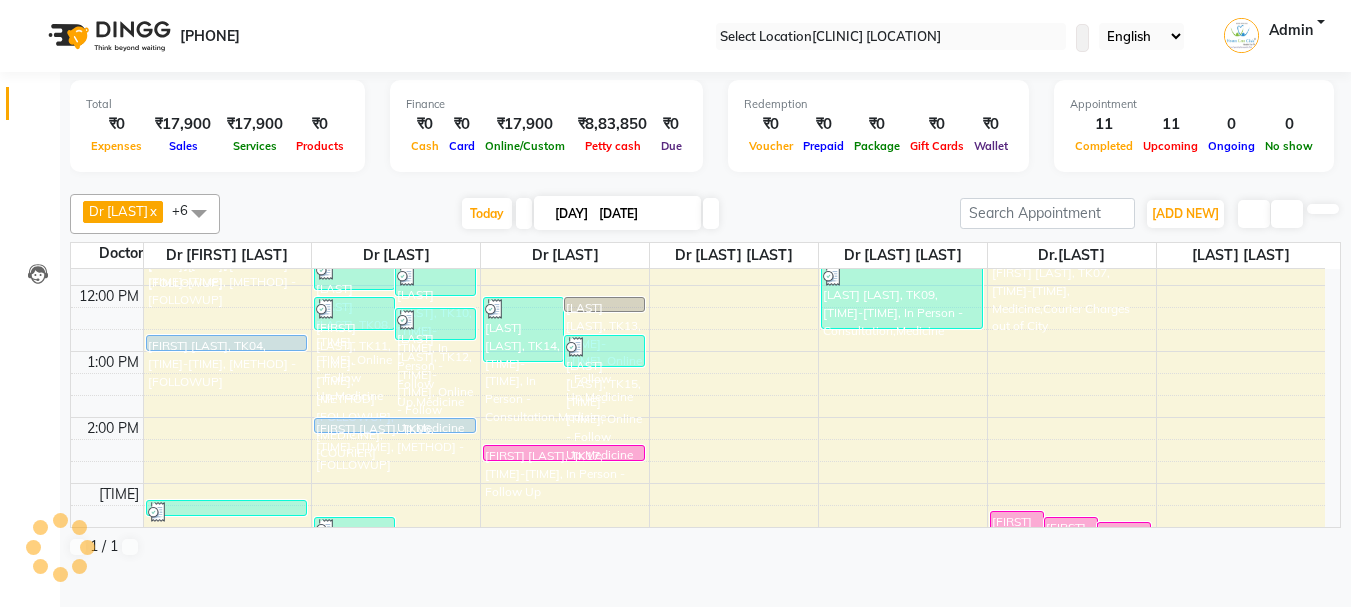 scroll, scrollTop: 200, scrollLeft: 0, axis: vertical 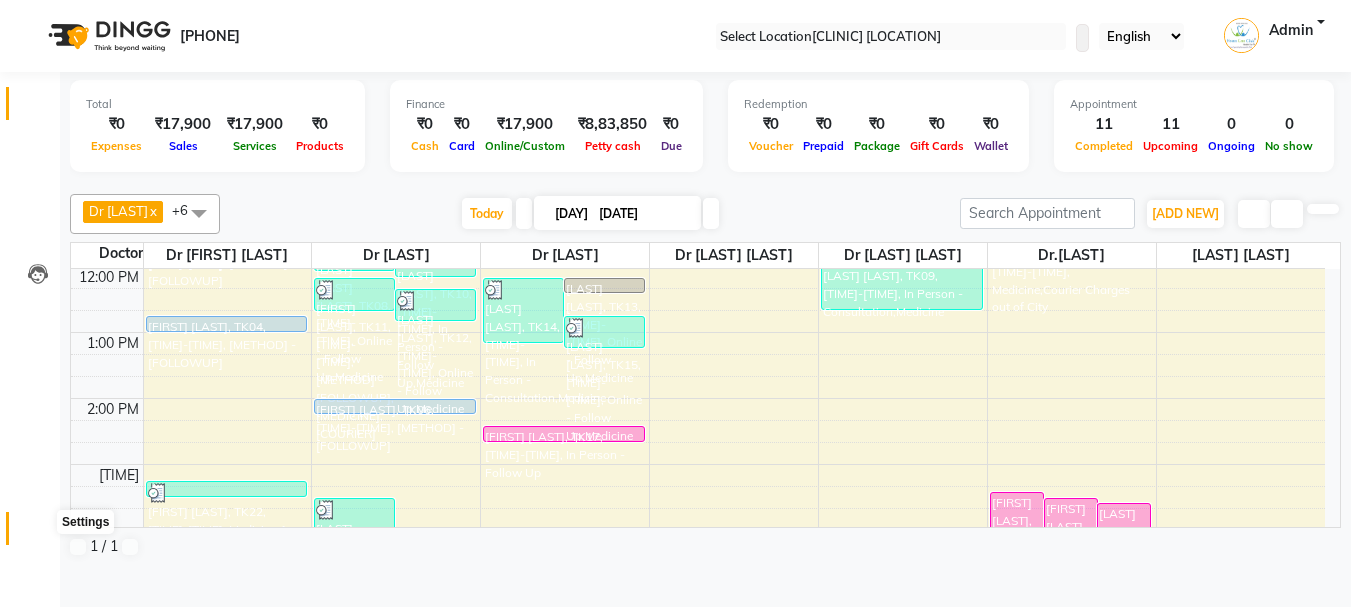 click at bounding box center [38, 533] 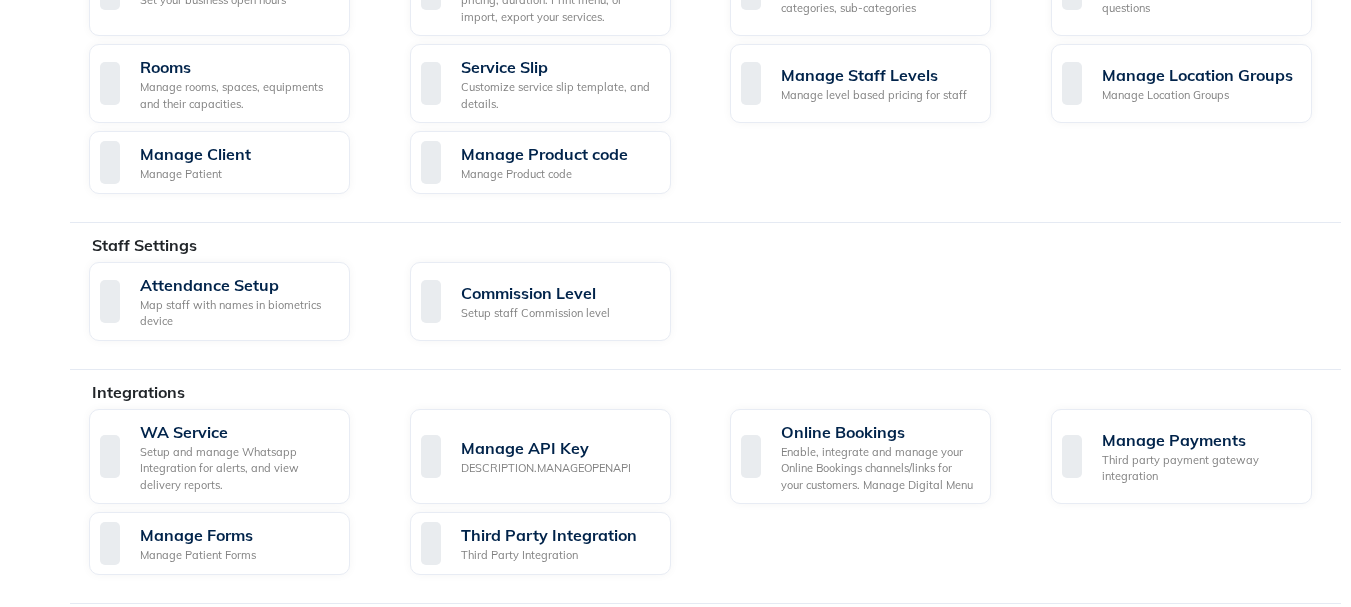 scroll, scrollTop: 900, scrollLeft: 0, axis: vertical 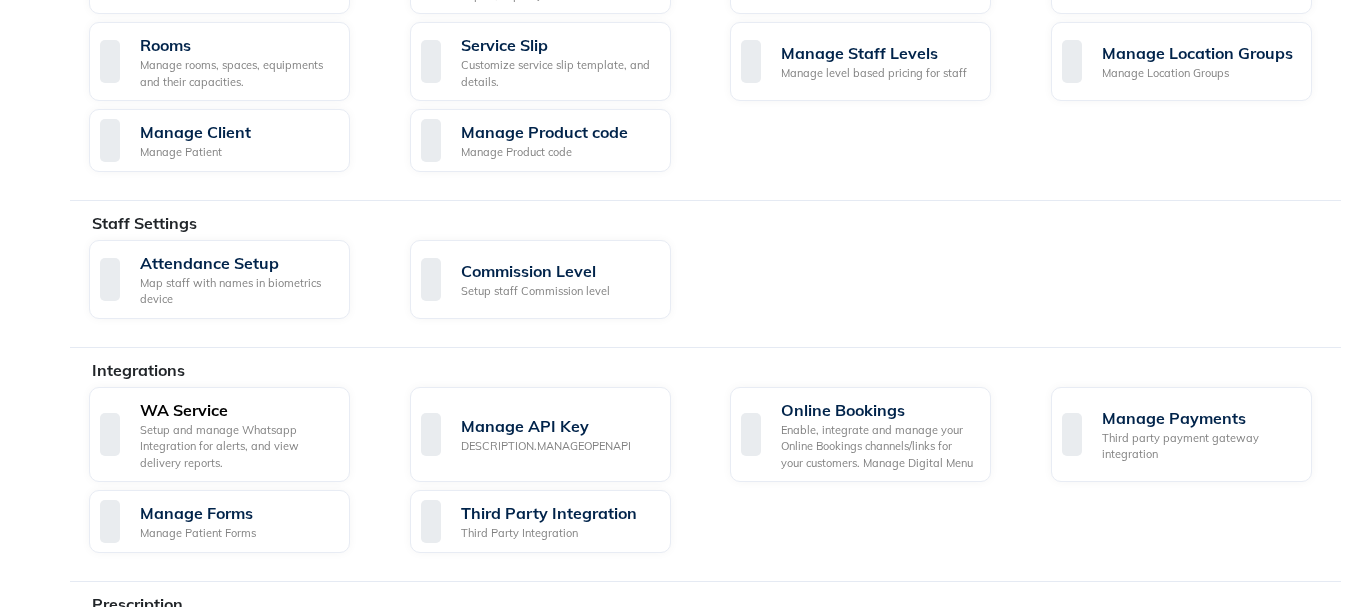 click on "Setup and manage Whatsapp Integration for alerts, and view delivery reports." at bounding box center (237, 447) 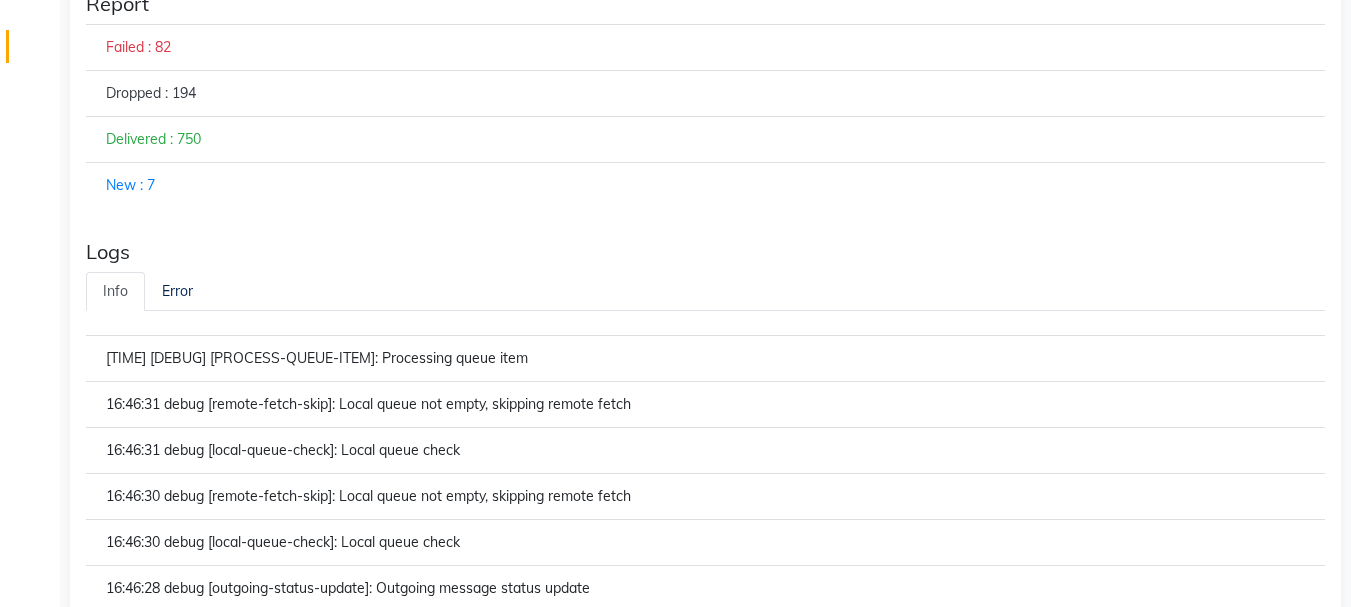 scroll, scrollTop: 500, scrollLeft: 0, axis: vertical 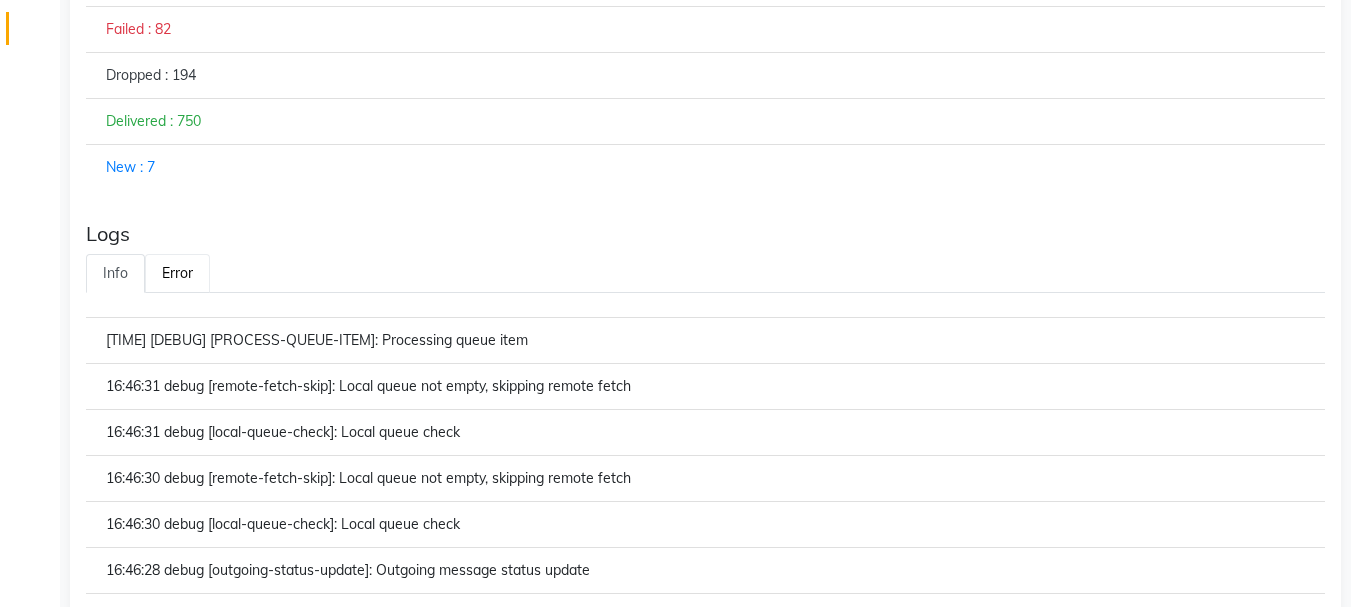 click on "Error" at bounding box center [177, 273] 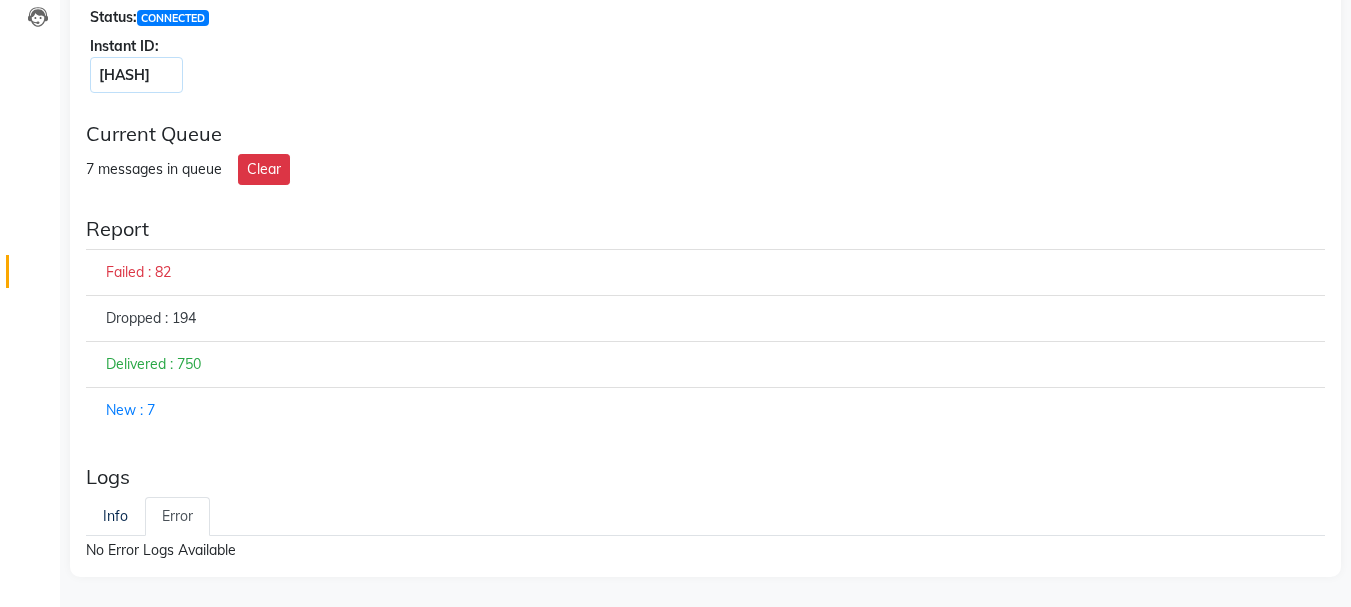 scroll, scrollTop: 252, scrollLeft: 0, axis: vertical 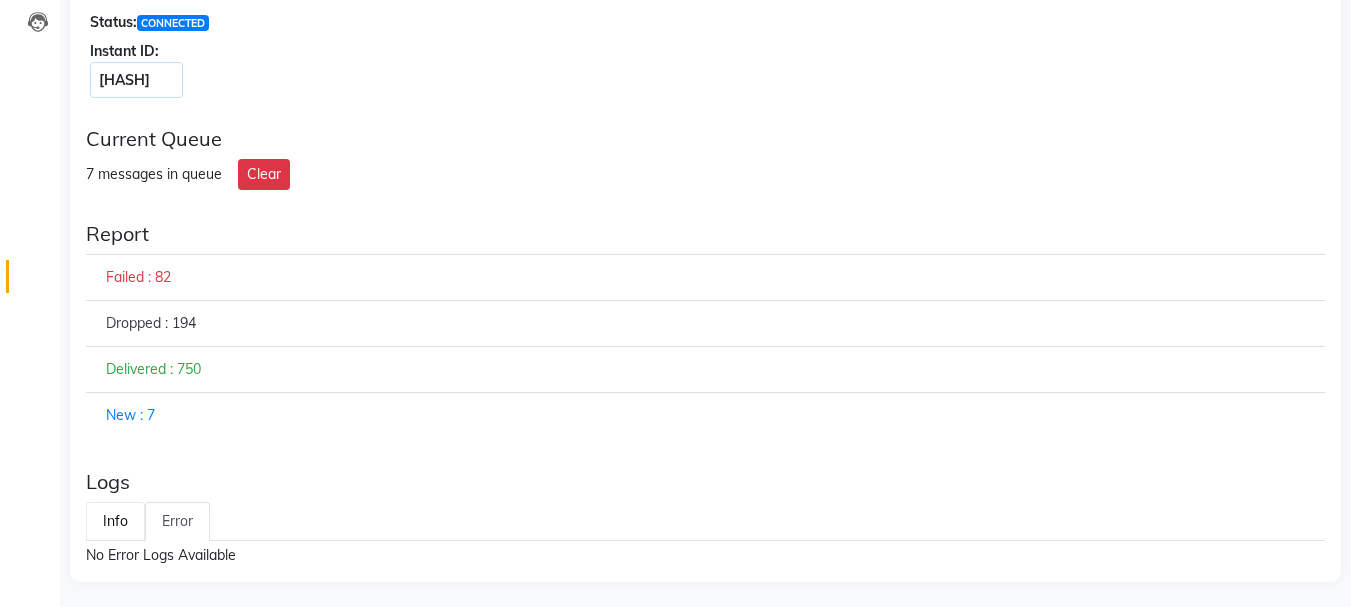 click on "Info" at bounding box center (115, 521) 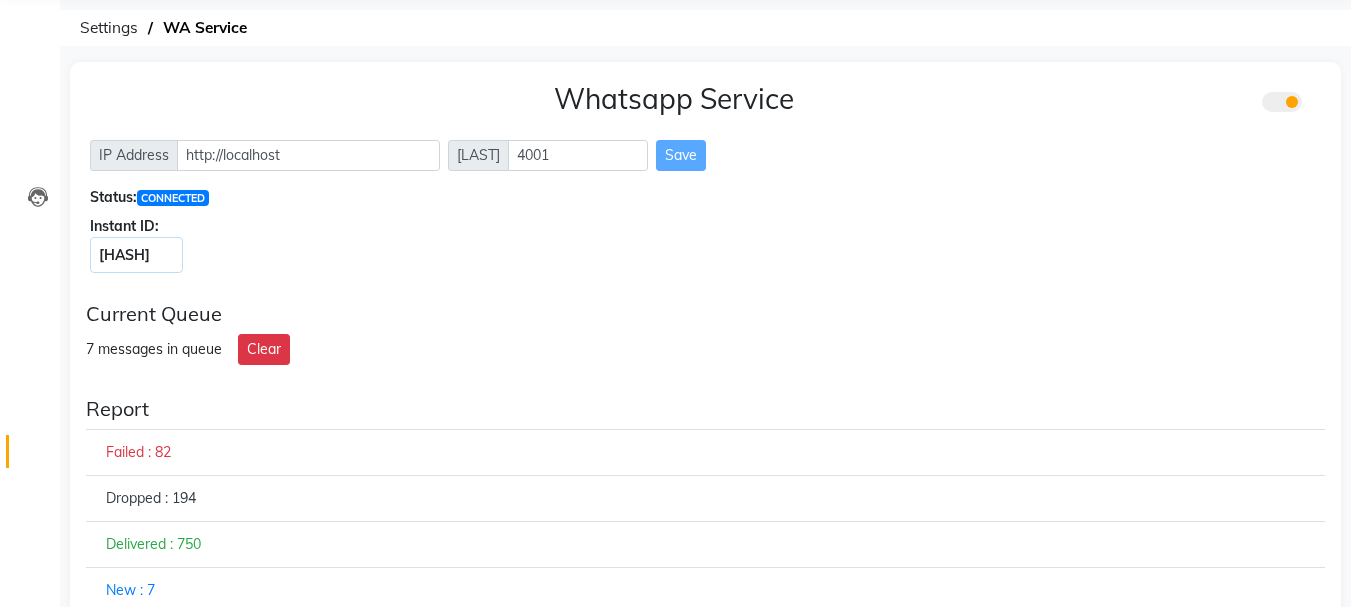 scroll, scrollTop: 0, scrollLeft: 0, axis: both 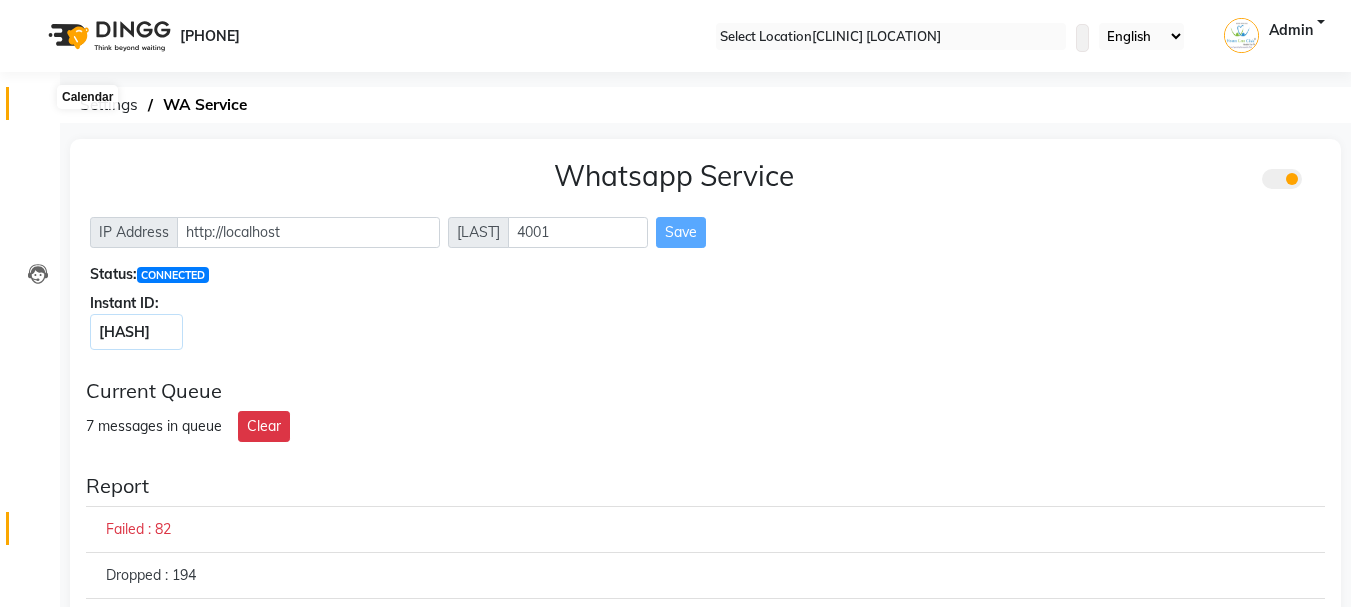 click at bounding box center [38, 108] 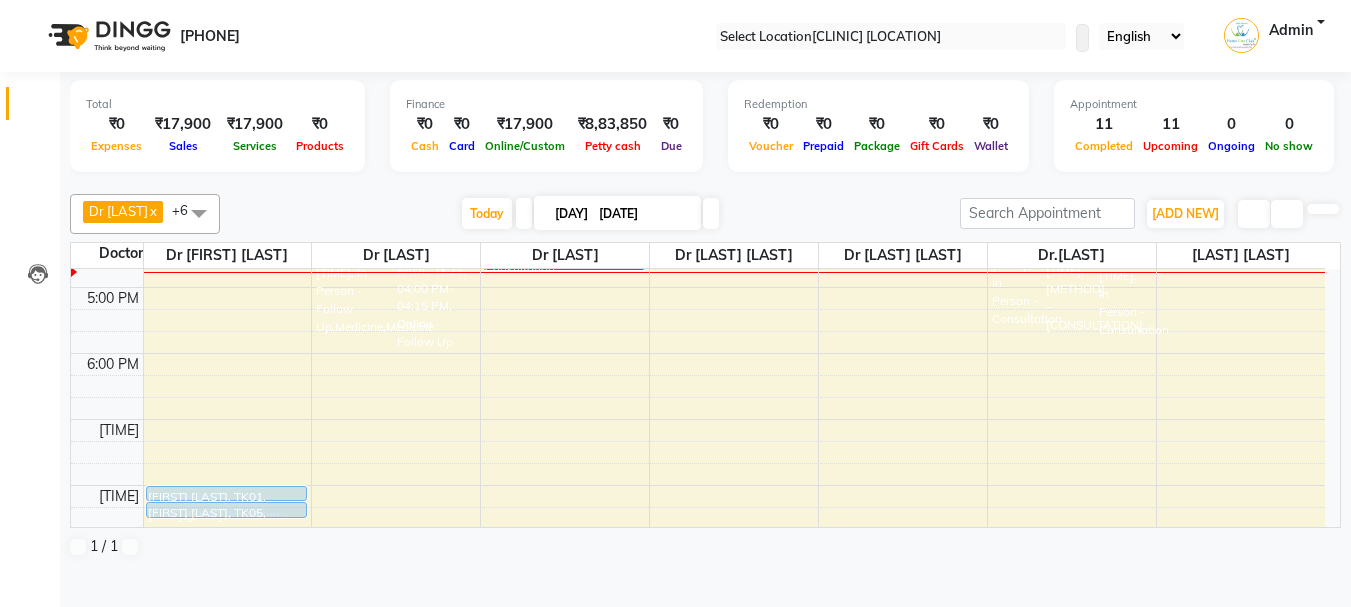 scroll, scrollTop: 300, scrollLeft: 0, axis: vertical 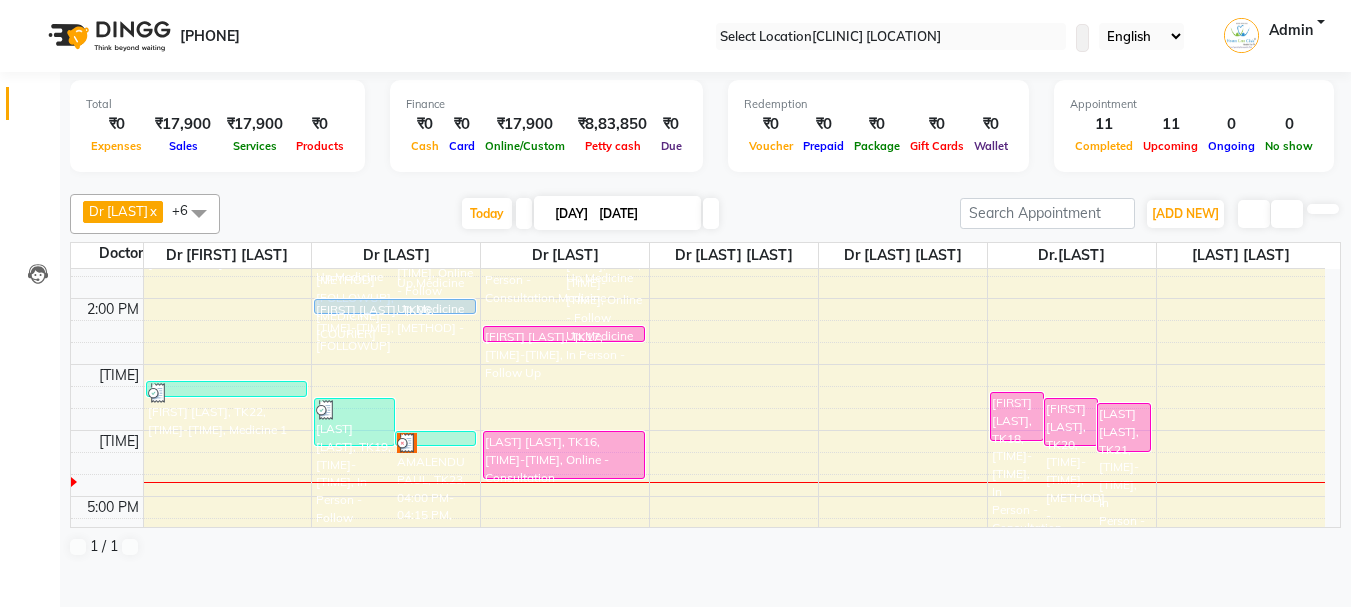 click on "[TIME] [TIME] [TIME] [TIME] [TIME] [TIME] [TIME] [TIME] [TIME] [TIME]    [FIRST] [LAST], TK03, [TIME]-[TIME], [METHOD] - [FOLLOWUP]    [FIRST] [LAST], TK02, [TIME]-[TIME], [METHOD] - [FOLLOWUP]    [FIRST] [LAST], TK04, [TIME]-[TIME], [METHOD] - [FOLLOWUP]     [FIRST] [LAST], TK22, [TIME]-[TIME], [MEDICINE] 1    [FIRST] [LAST], TK01, [TIME]-[TIME], [METHOD] - [FOLLOWUP]    [FIRST] [LAST], TK05, [TIME]-[TIME], [METHOD] - [FOLLOWUP]     [FIRST] [LAST], TK08, [TIME]-[TIME], [METHOD] - [FOLLOWUP],[MEDICINE]     [FIRST] [LAST], TK10, [TIME]-[TIME], [METHOD] - [FOLLOWUP],[MEDICINE]     [FIRST] [LAST], TK11, [TIME]-[TIME], [METHOD] - [FOLLOWUP],[MEDICINE],[COURIER]     [FIRST] [LAST], TK12, [TIME]-[TIME], [METHOD] - [FOLLOWUP],[MEDICINE]     [FIRST] [LAST], TK19, [TIME]-[TIME], [METHOD] - [FOLLOWUP],[MEDICINE],[MEDICINE]     [FIRST] [LAST], TK23, [TIME]-[TIME], [METHOD] - [FOLLOWUP]" at bounding box center [698, 430] 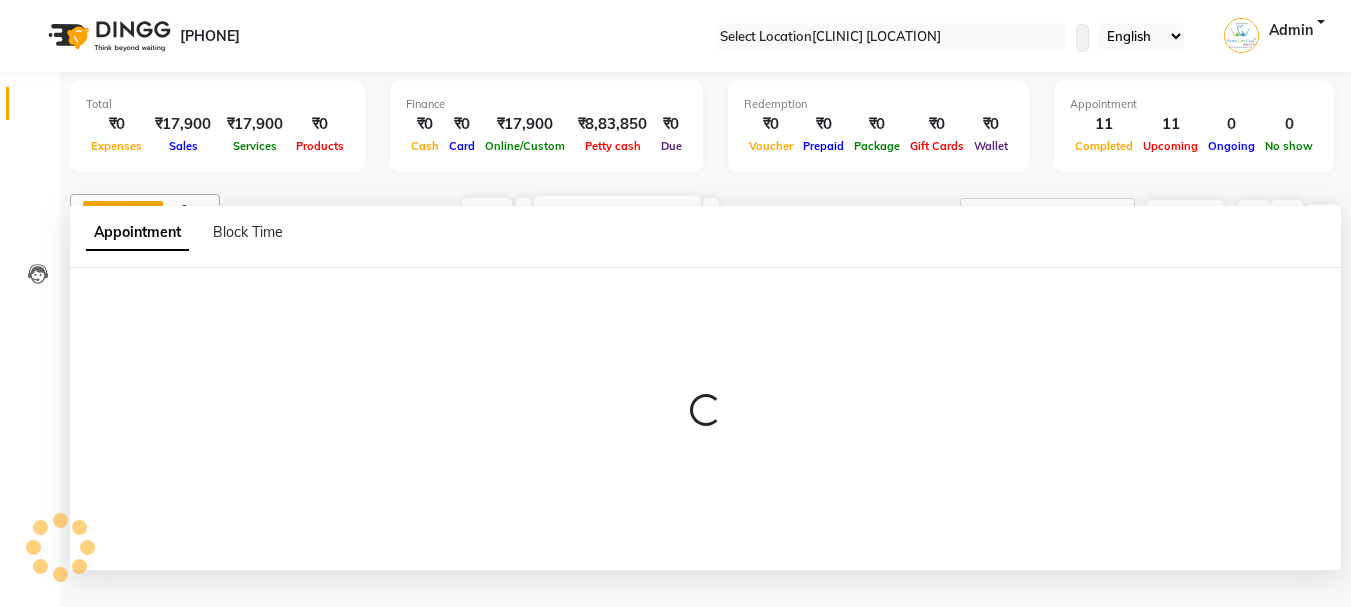 scroll, scrollTop: 1, scrollLeft: 0, axis: vertical 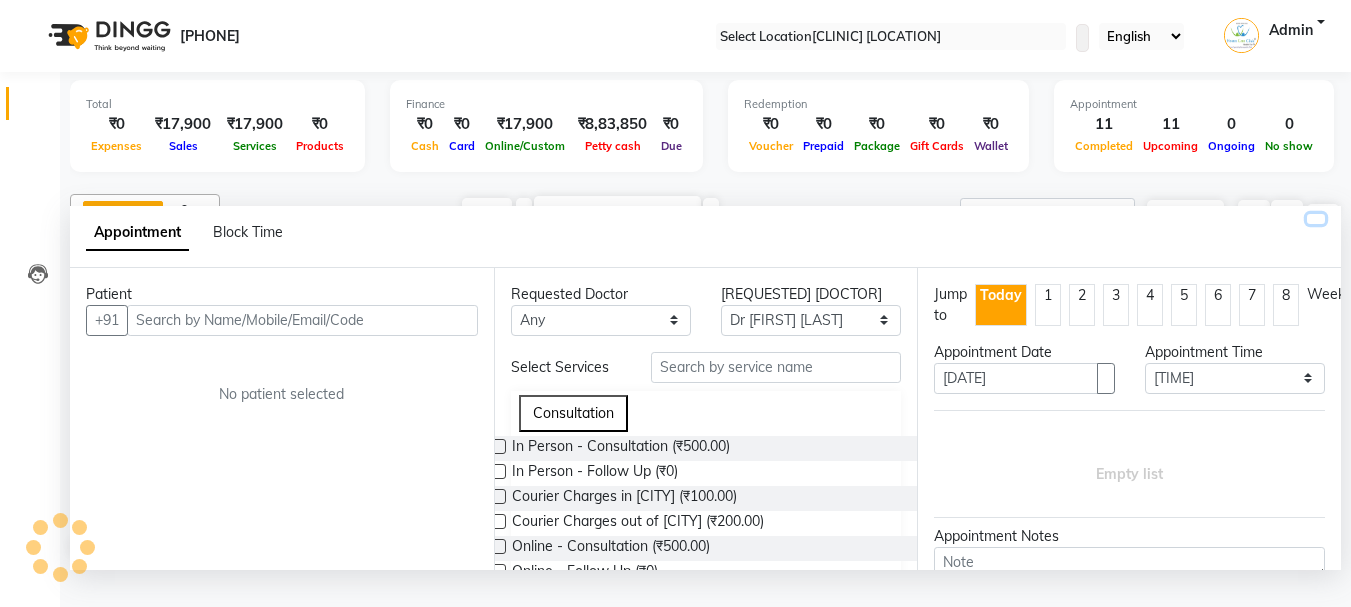 click at bounding box center (1316, 219) 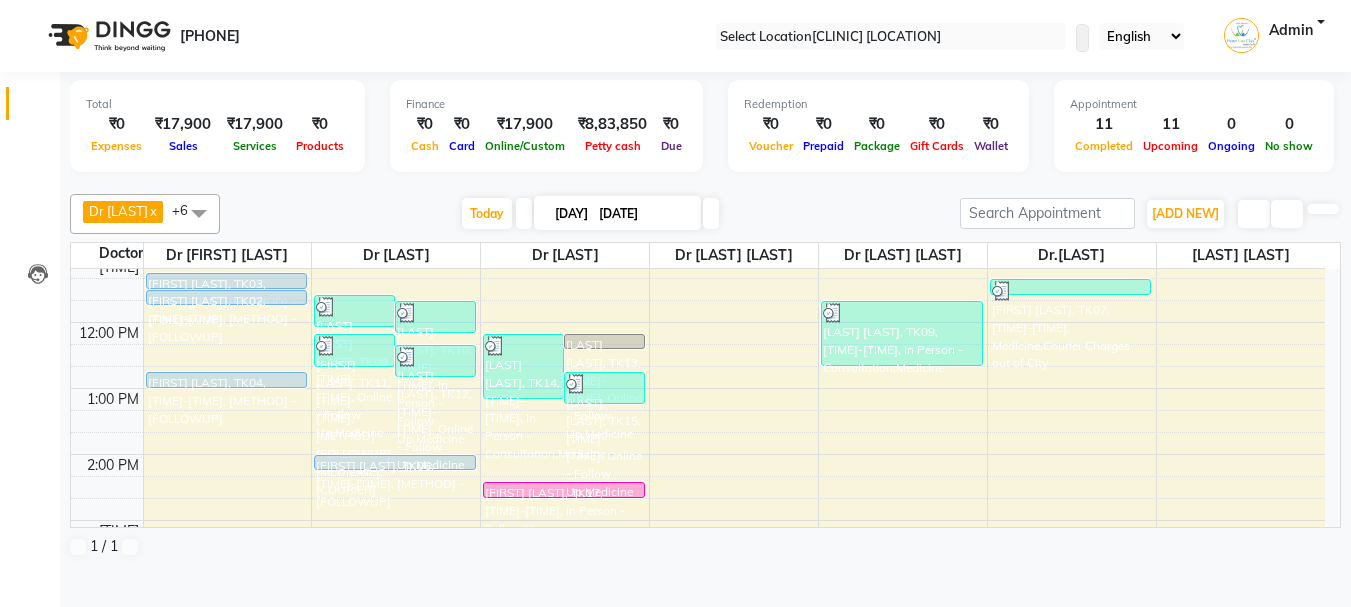 scroll, scrollTop: 0, scrollLeft: 0, axis: both 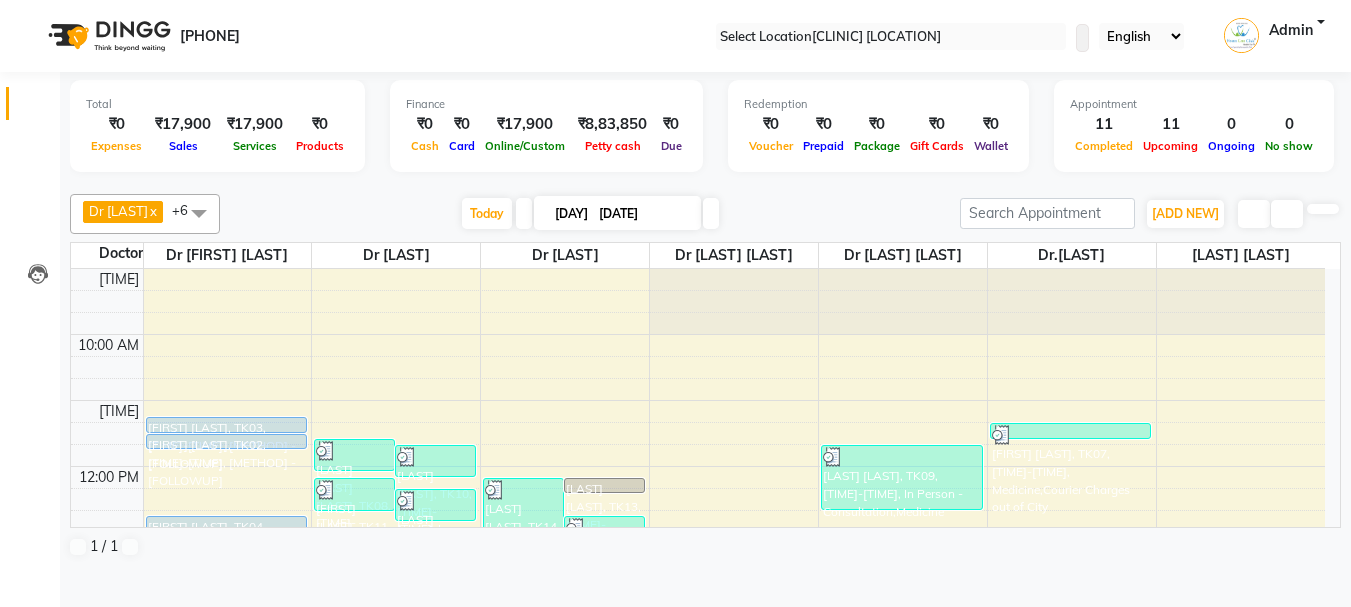 click at bounding box center [31, 8] 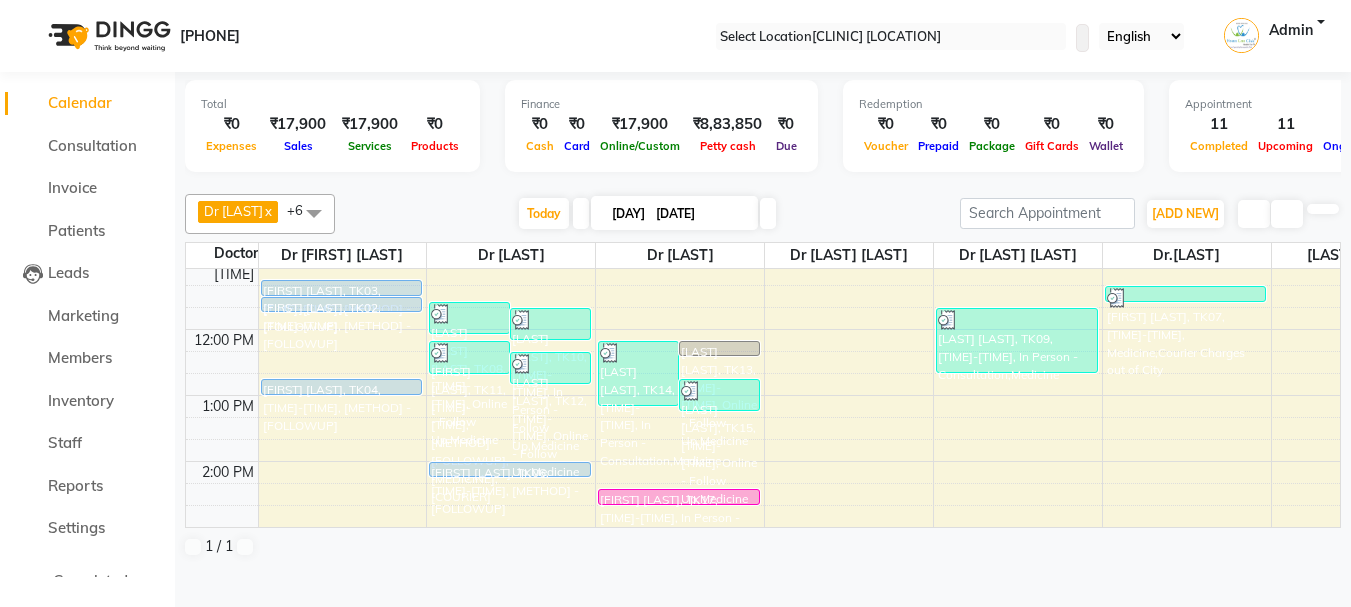 scroll, scrollTop: 0, scrollLeft: 0, axis: both 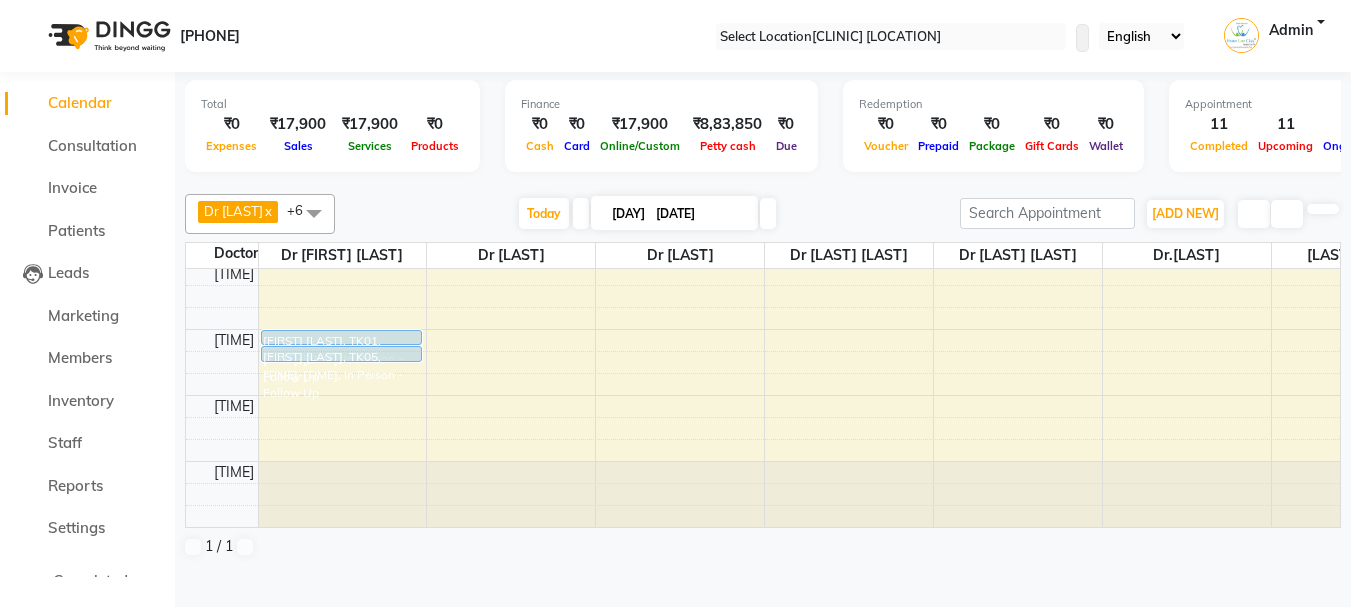 click at bounding box center (763, 182) 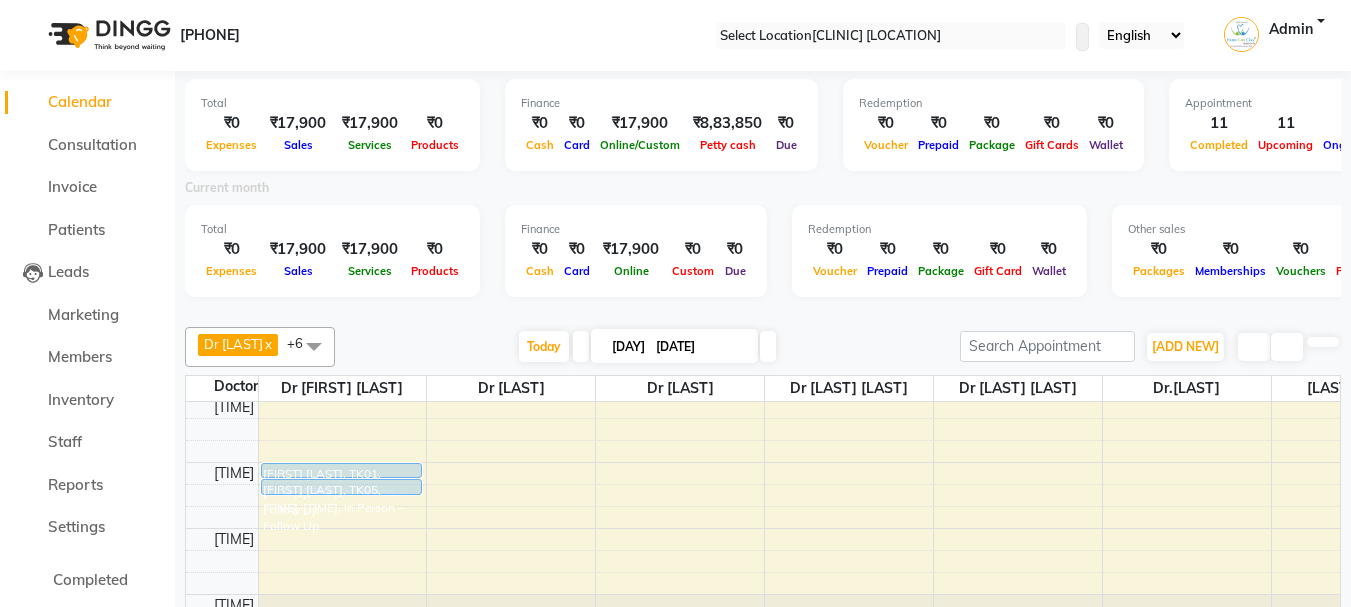 click at bounding box center [763, 311] 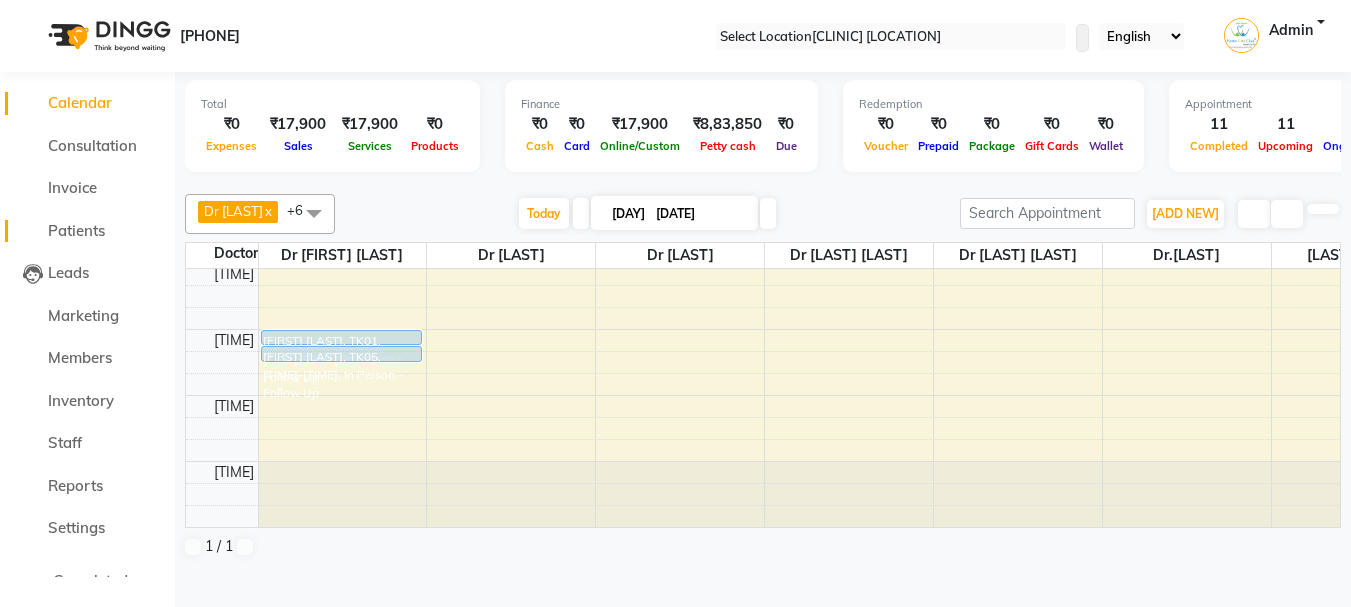 click on "Patients" at bounding box center [76, 230] 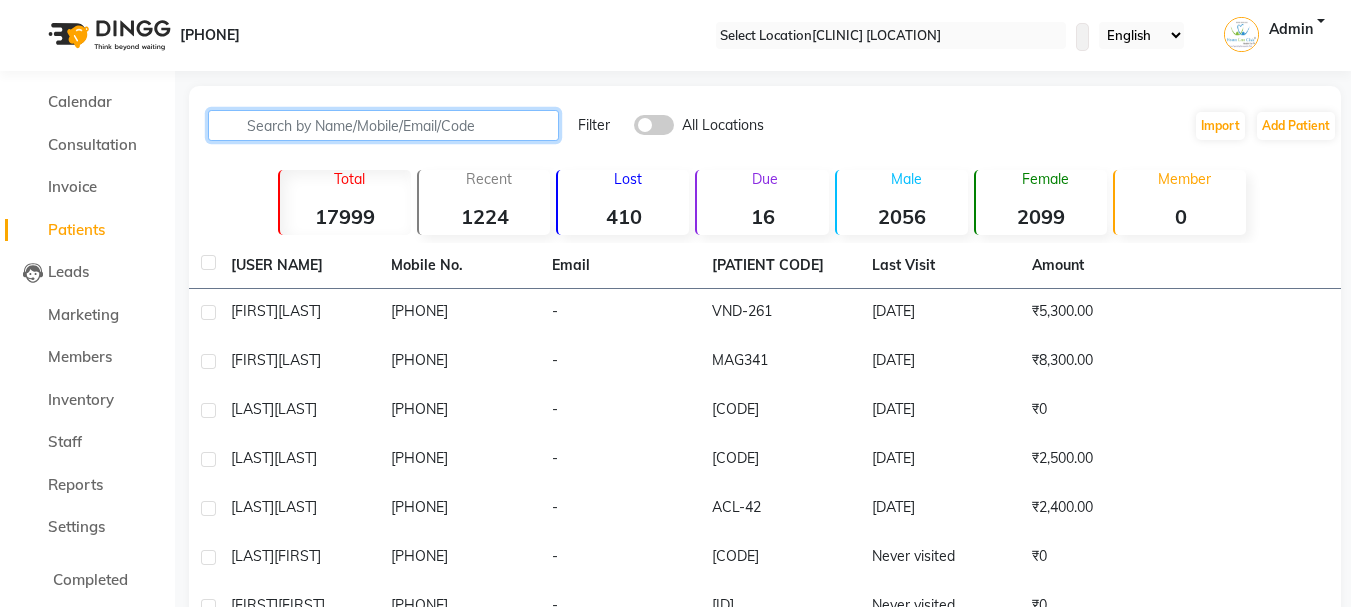 click at bounding box center (383, 125) 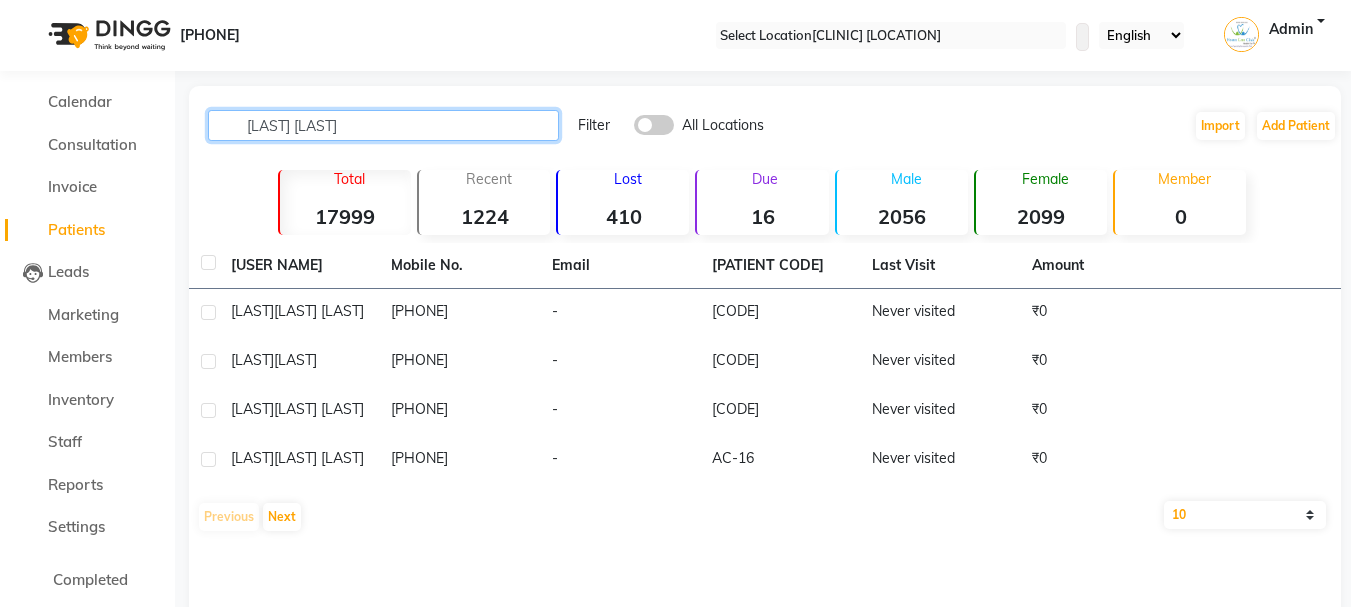 type on "[LAST] [LAST]" 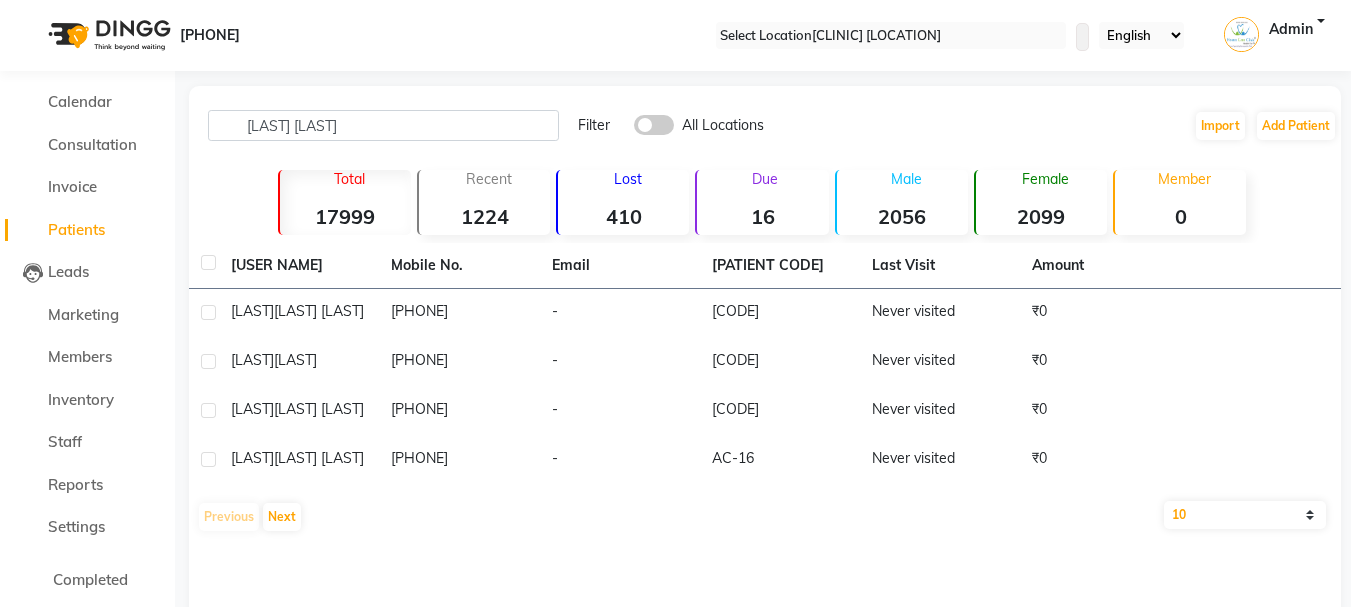 click on "[PHONE]" at bounding box center (459, 313) 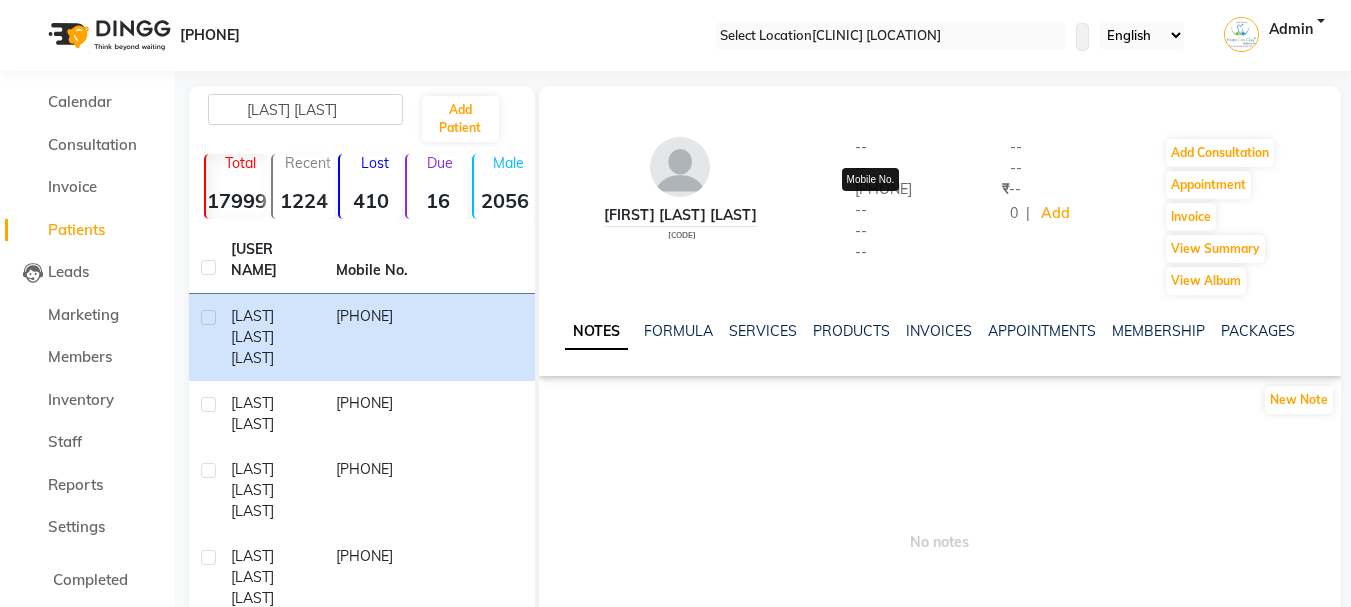 drag, startPoint x: 935, startPoint y: 209, endPoint x: 840, endPoint y: 209, distance: 95 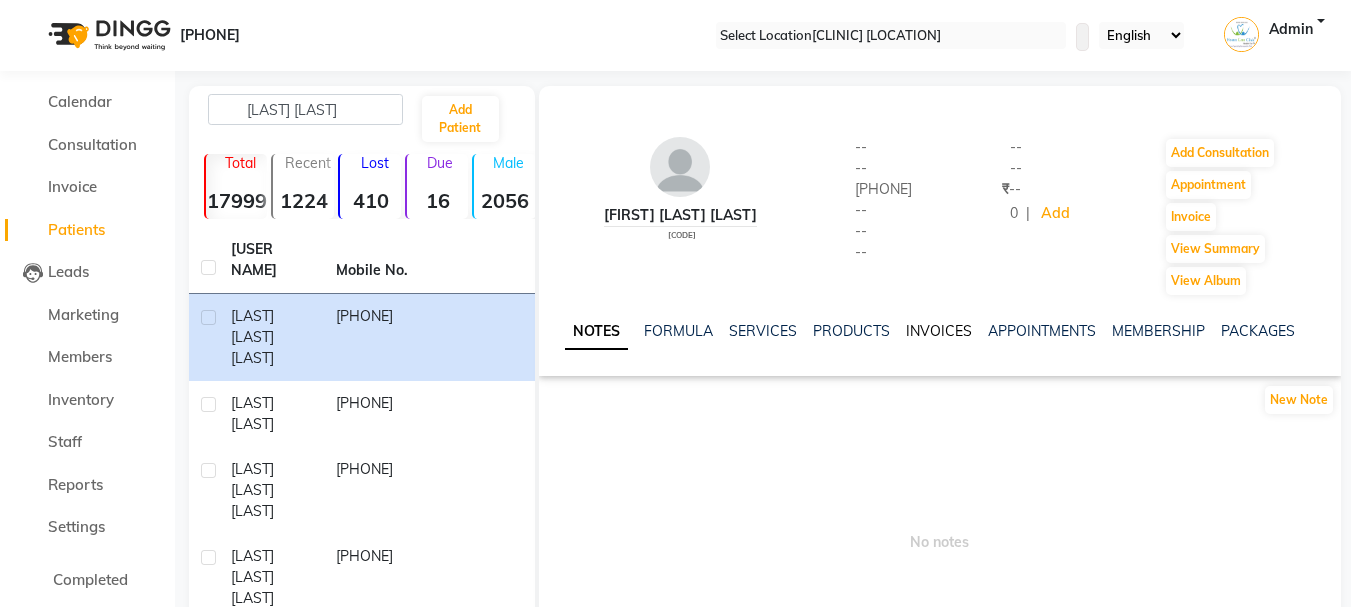 click on "INVOICES" at bounding box center [939, 331] 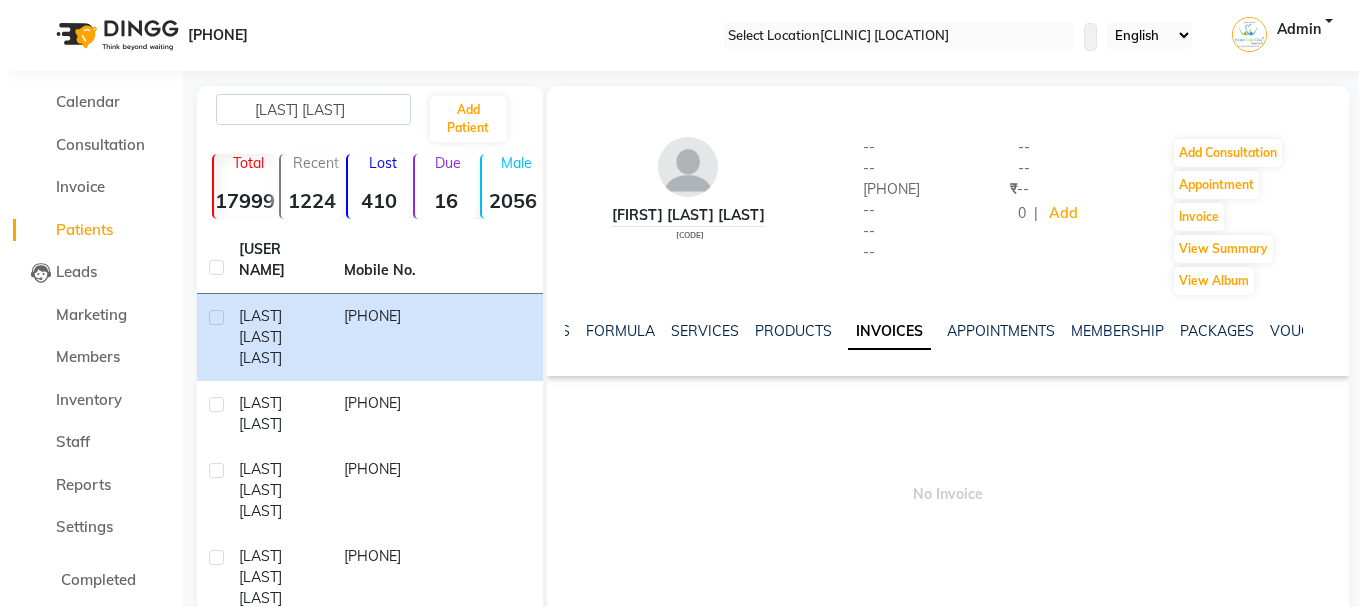 scroll, scrollTop: 0, scrollLeft: 0, axis: both 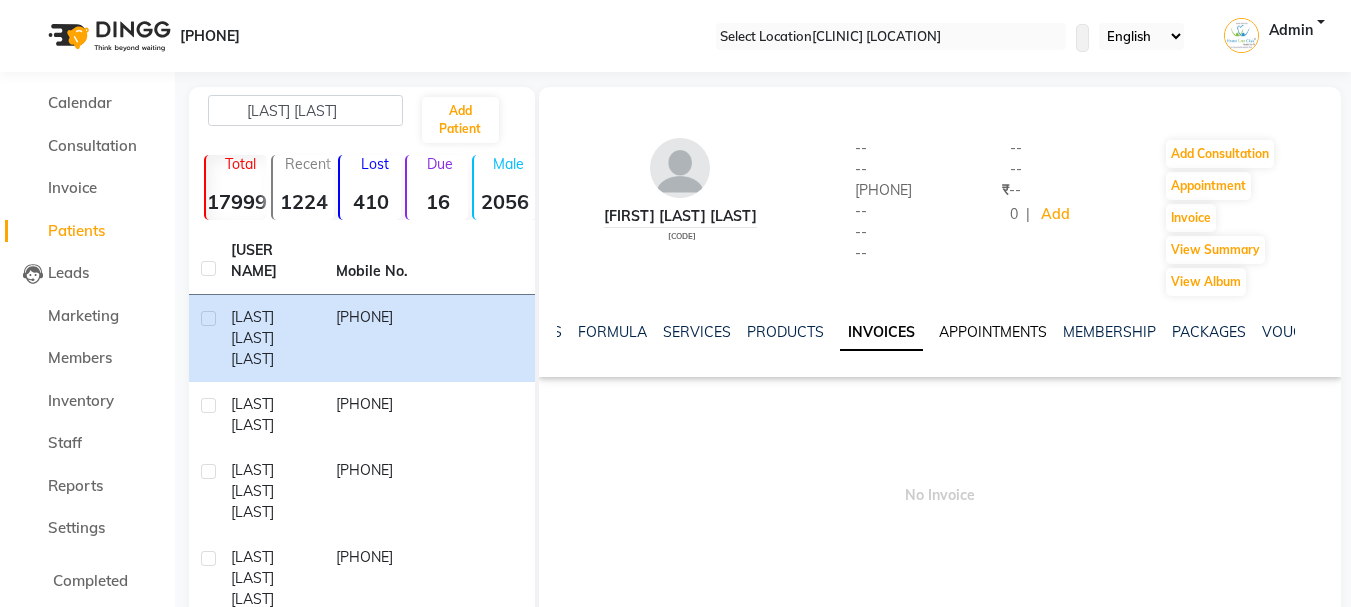 click on "APPOINTMENTS" at bounding box center (993, 332) 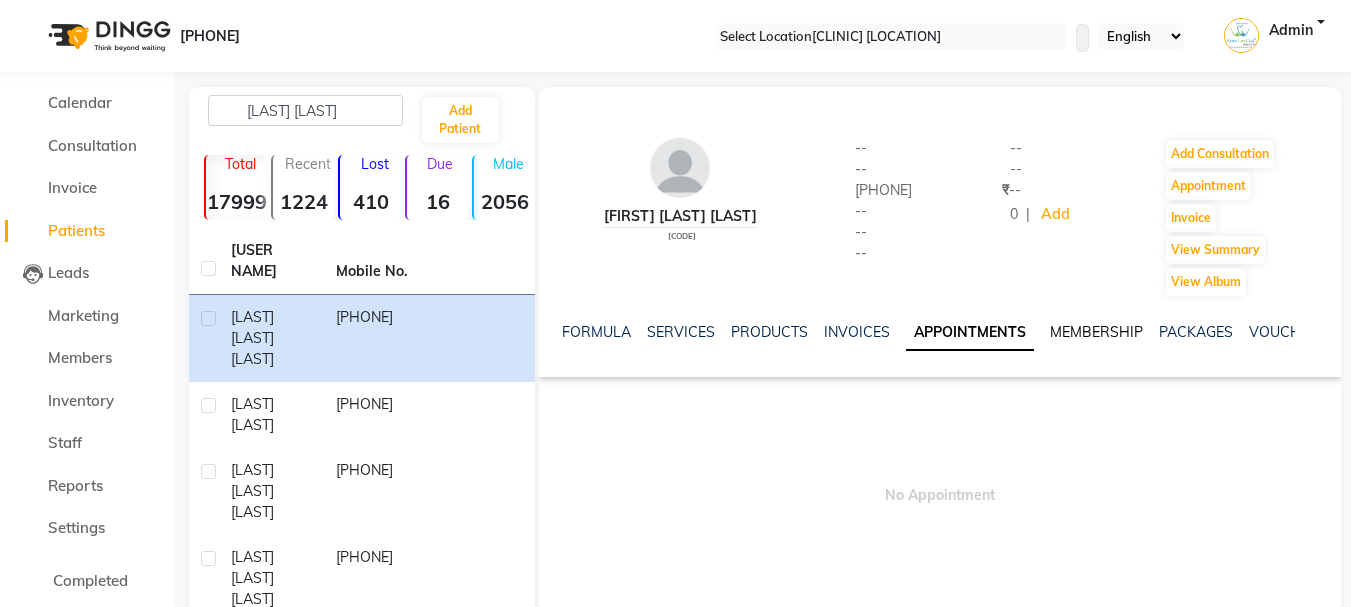 click on "MEMBERSHIP" at bounding box center [1096, 332] 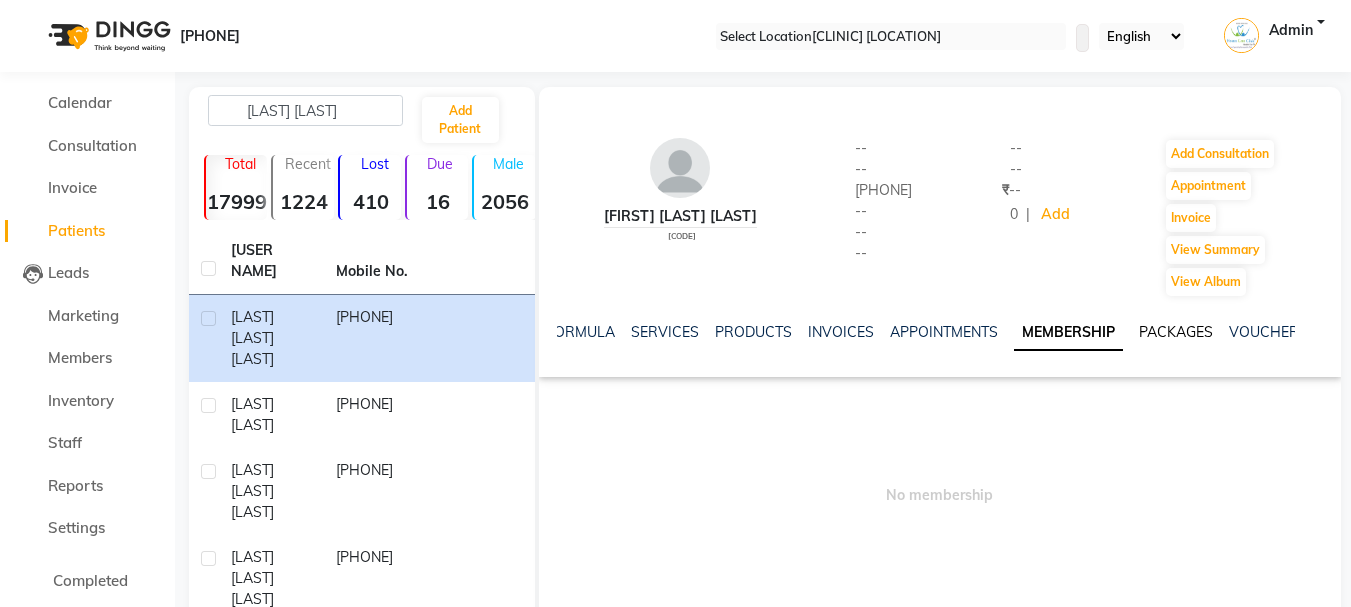 click on "PACKAGES" at bounding box center [1176, 332] 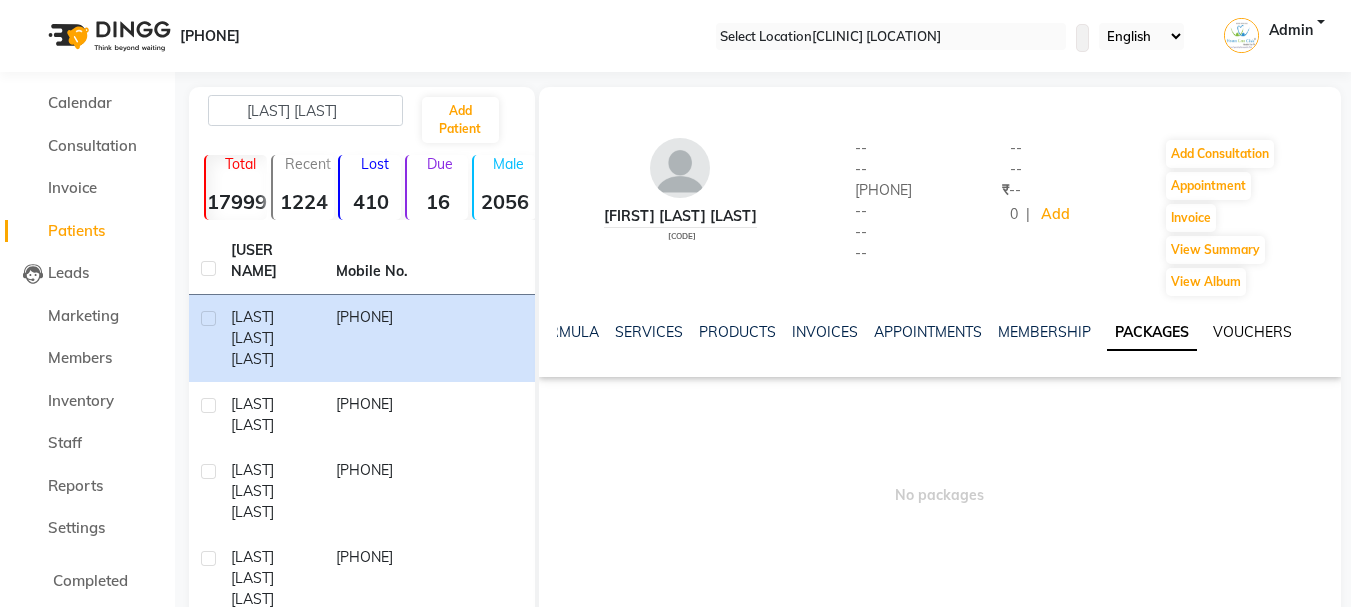 click on "VOUCHERS" at bounding box center (1252, 332) 